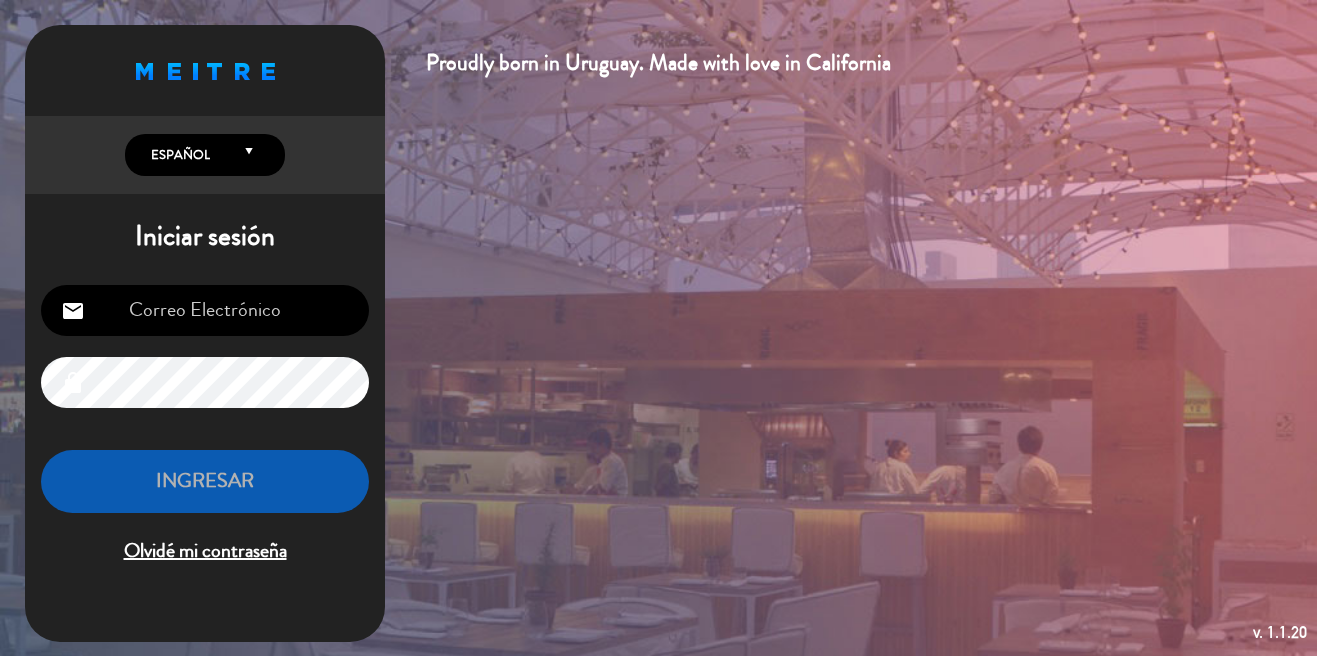 scroll, scrollTop: 0, scrollLeft: 0, axis: both 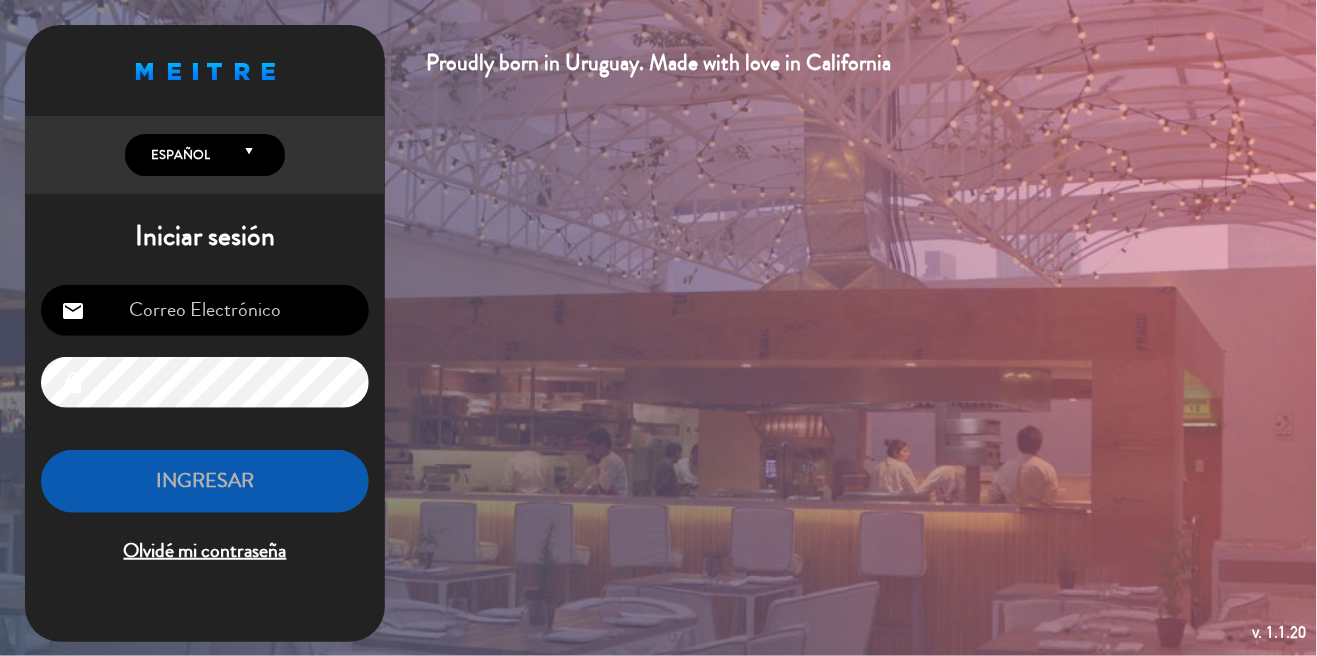 click at bounding box center (205, 310) 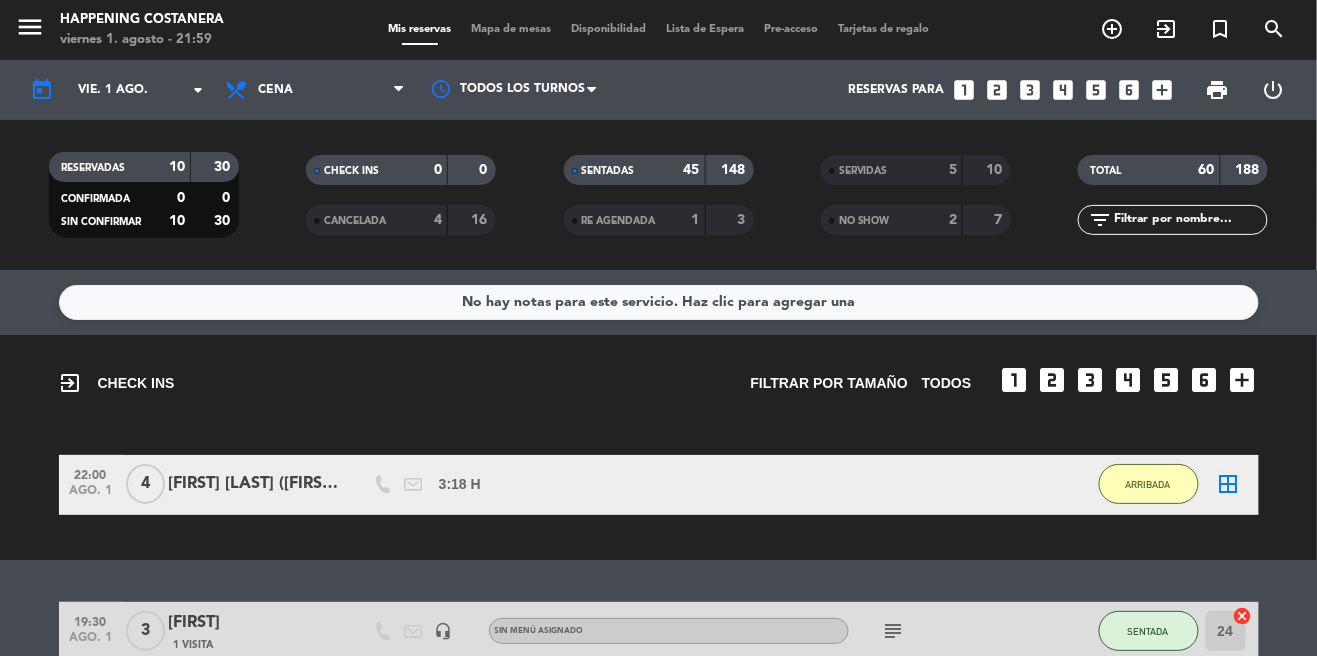 click on "Mapa de mesas" at bounding box center [511, 29] 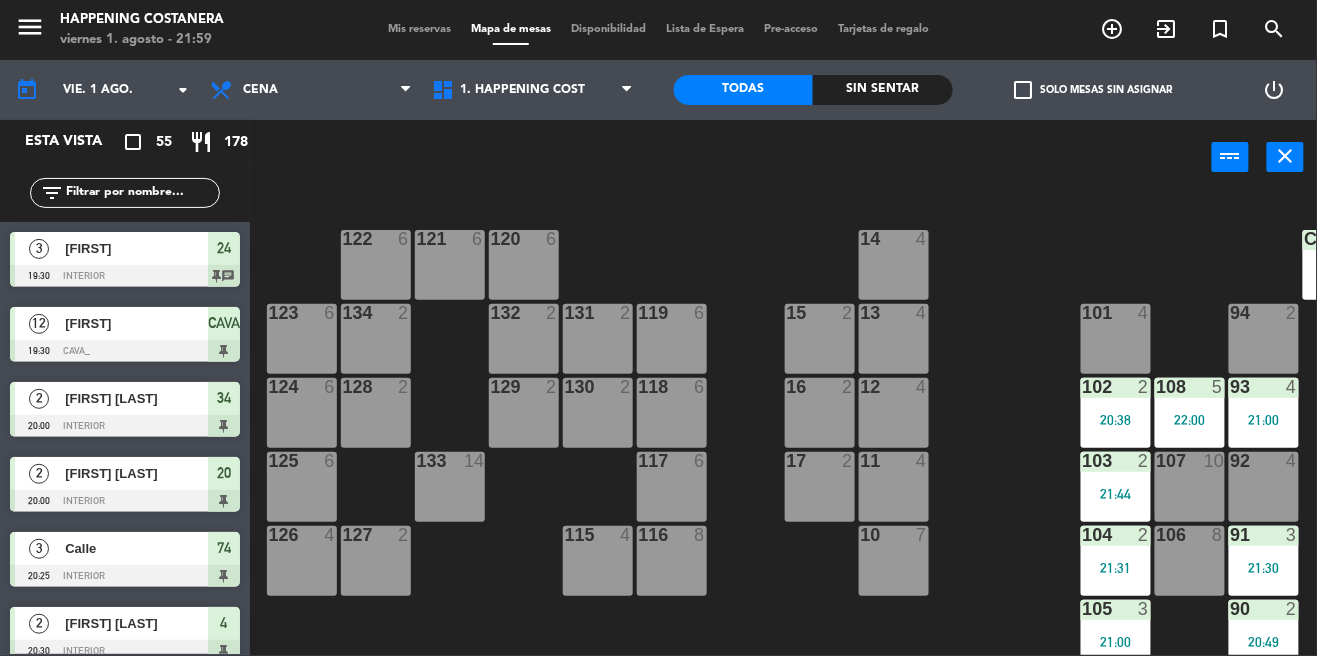 click on "check_box_outline_blank   Solo mesas sin asignar" 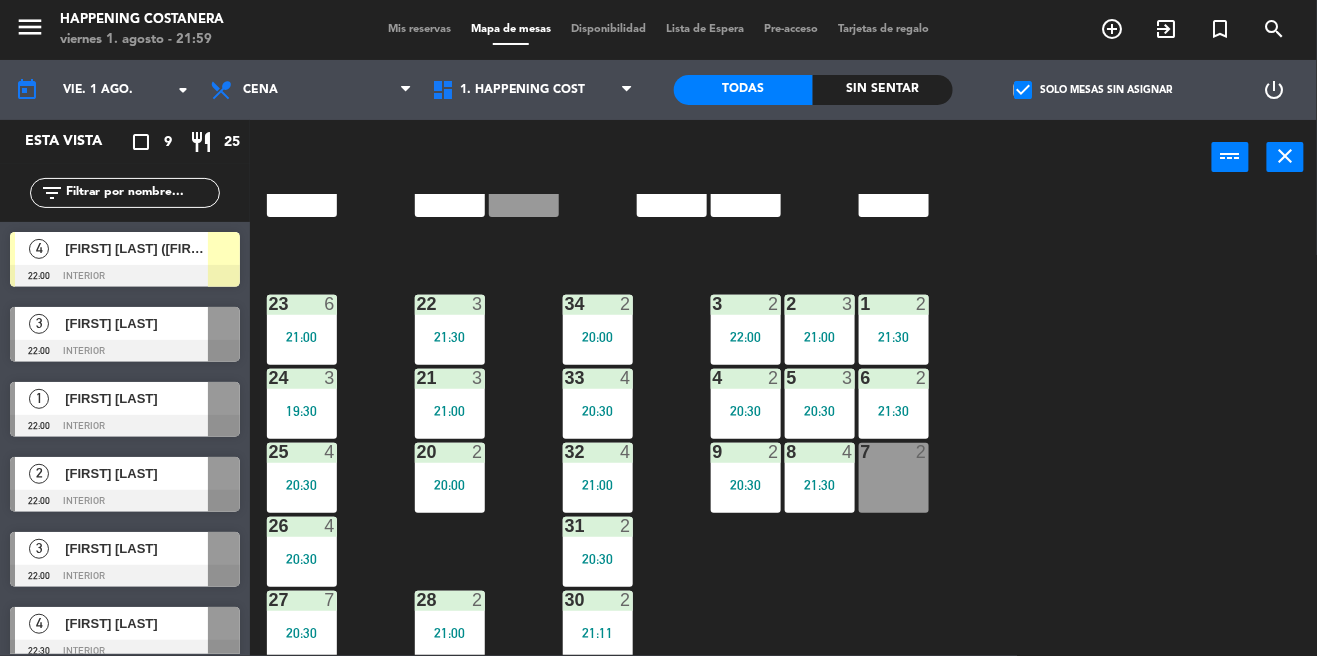 scroll, scrollTop: 692, scrollLeft: 0, axis: vertical 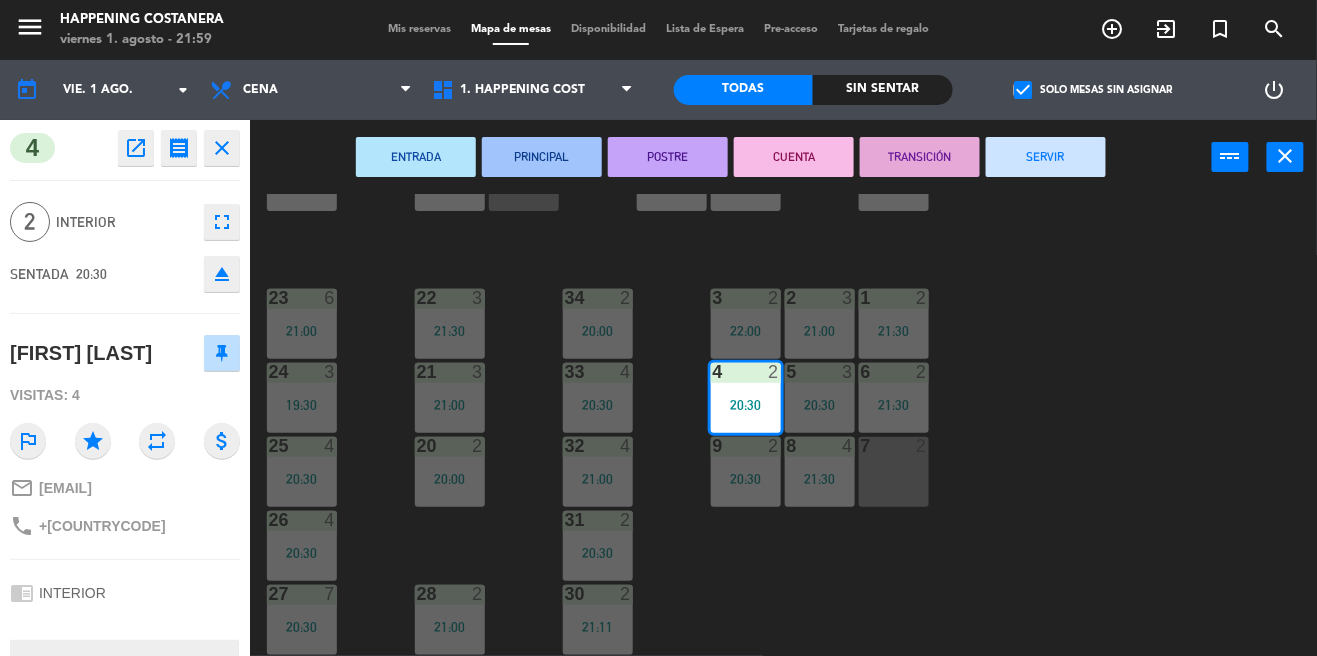 click on "SERVIR" at bounding box center [1046, 157] 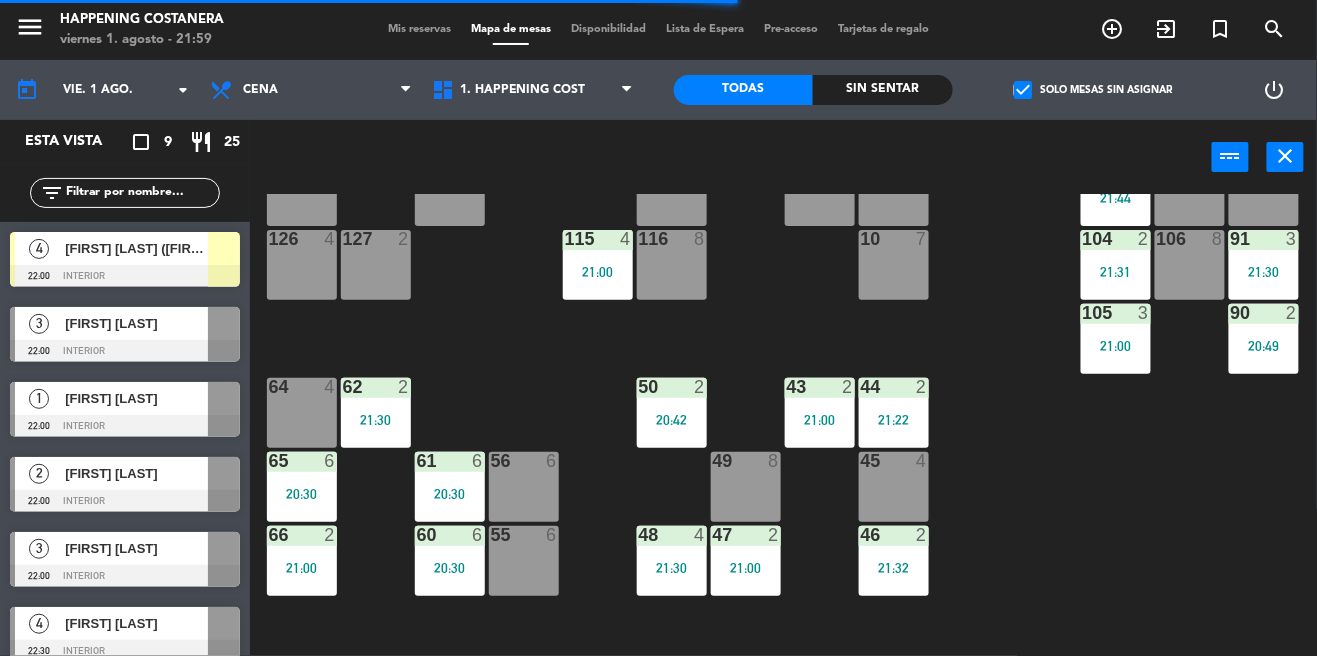 scroll, scrollTop: 297, scrollLeft: 0, axis: vertical 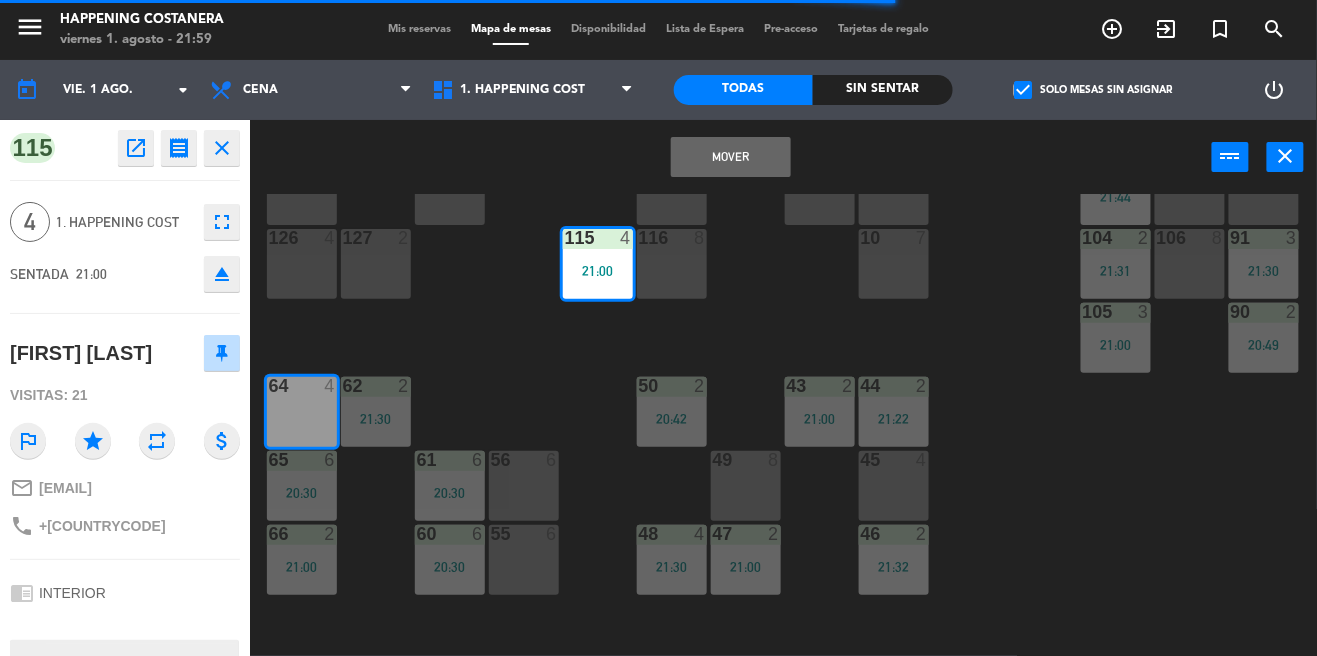 click on "Mover" at bounding box center [731, 157] 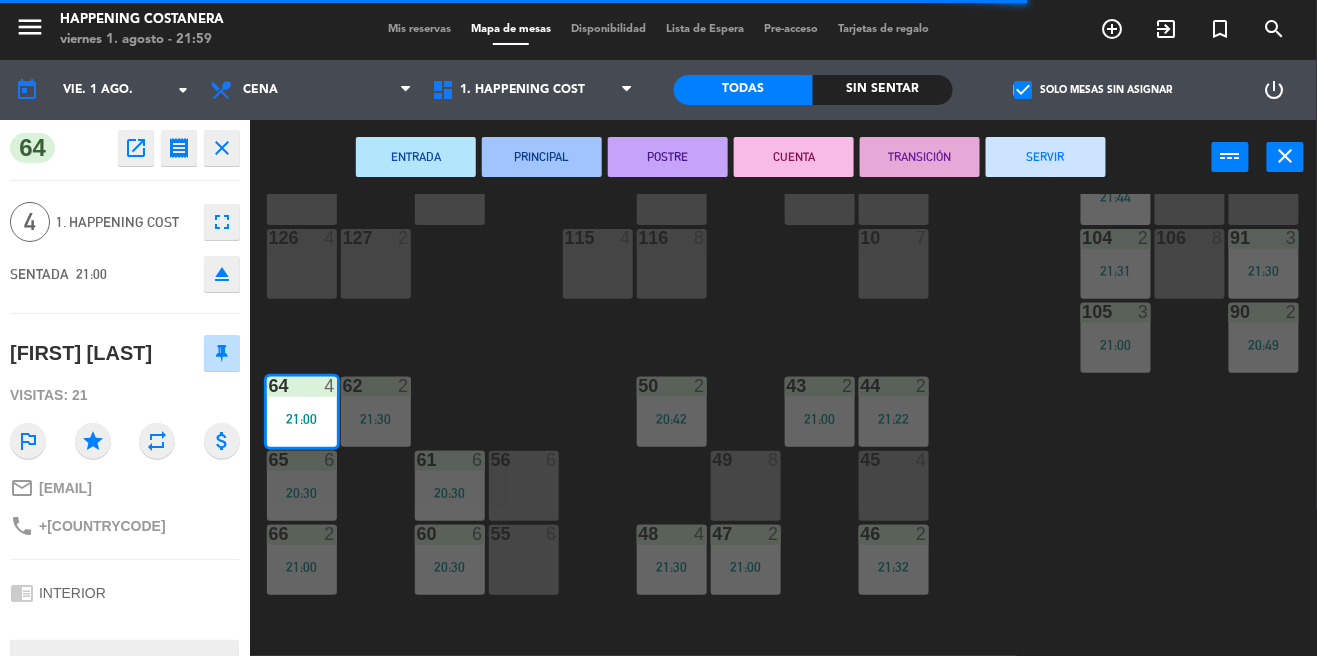 click on "SERVIR" at bounding box center (1046, 157) 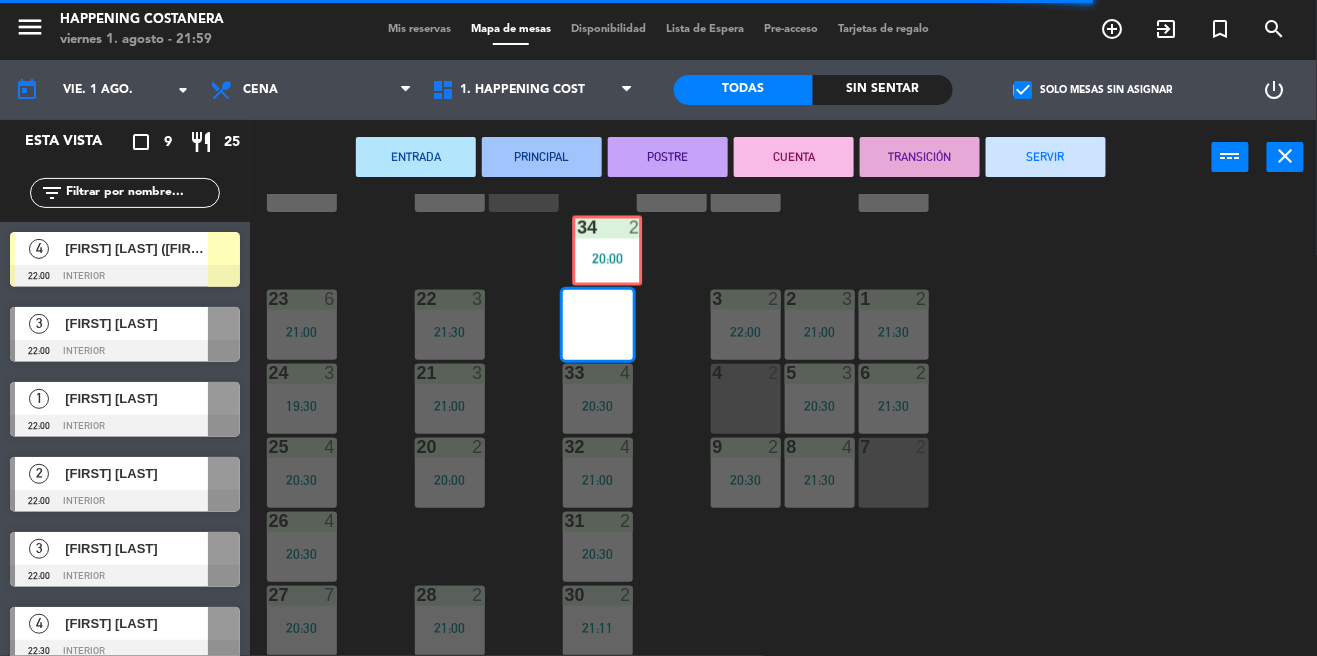 scroll, scrollTop: 692, scrollLeft: 0, axis: vertical 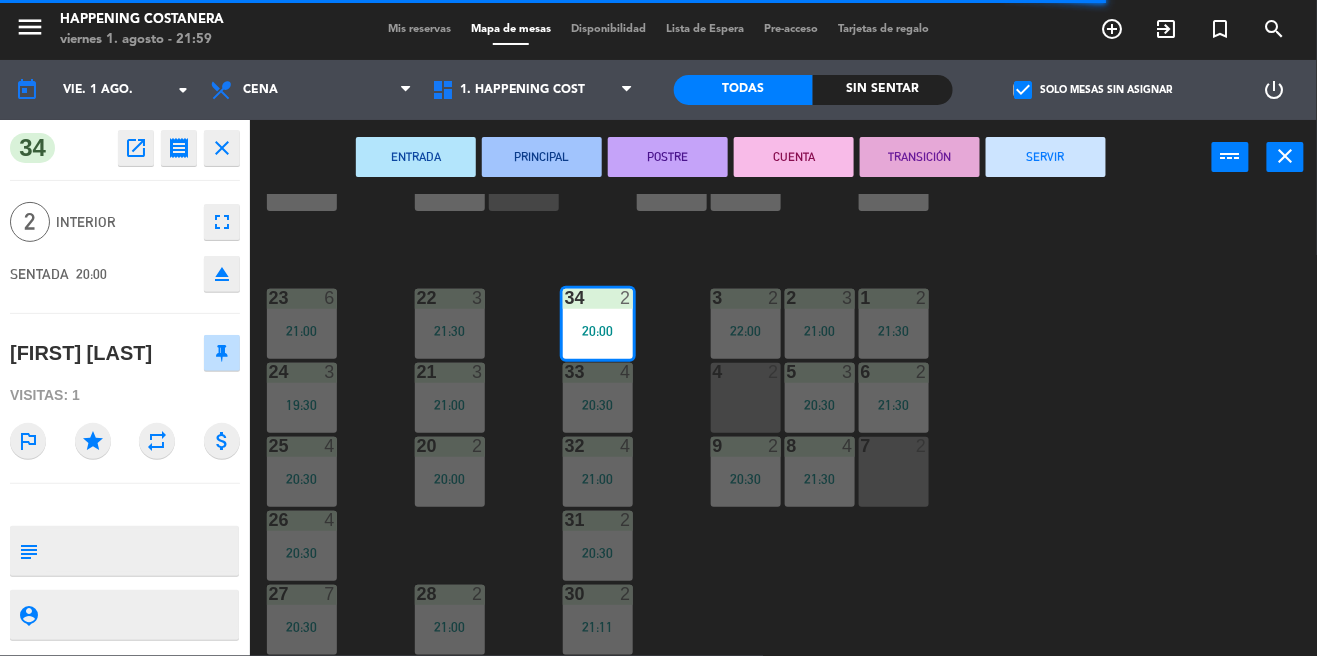 click on "SERVIR" at bounding box center (1046, 157) 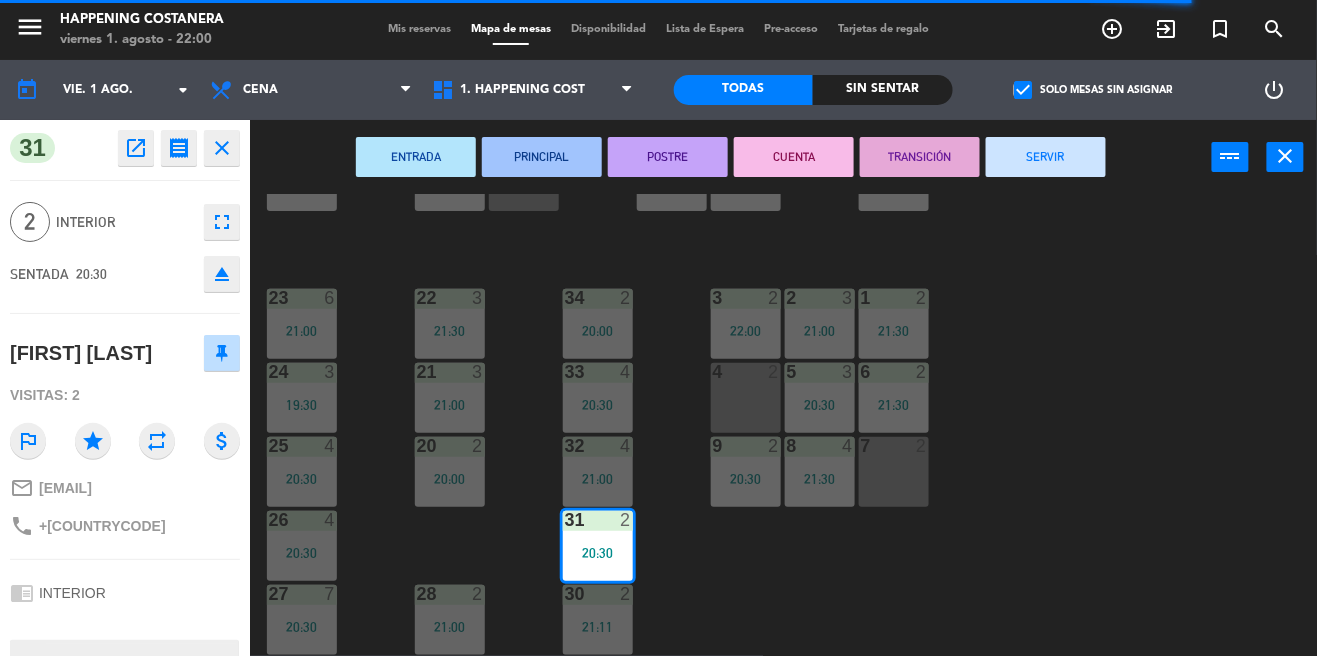 click on "SERVIR" at bounding box center [1046, 157] 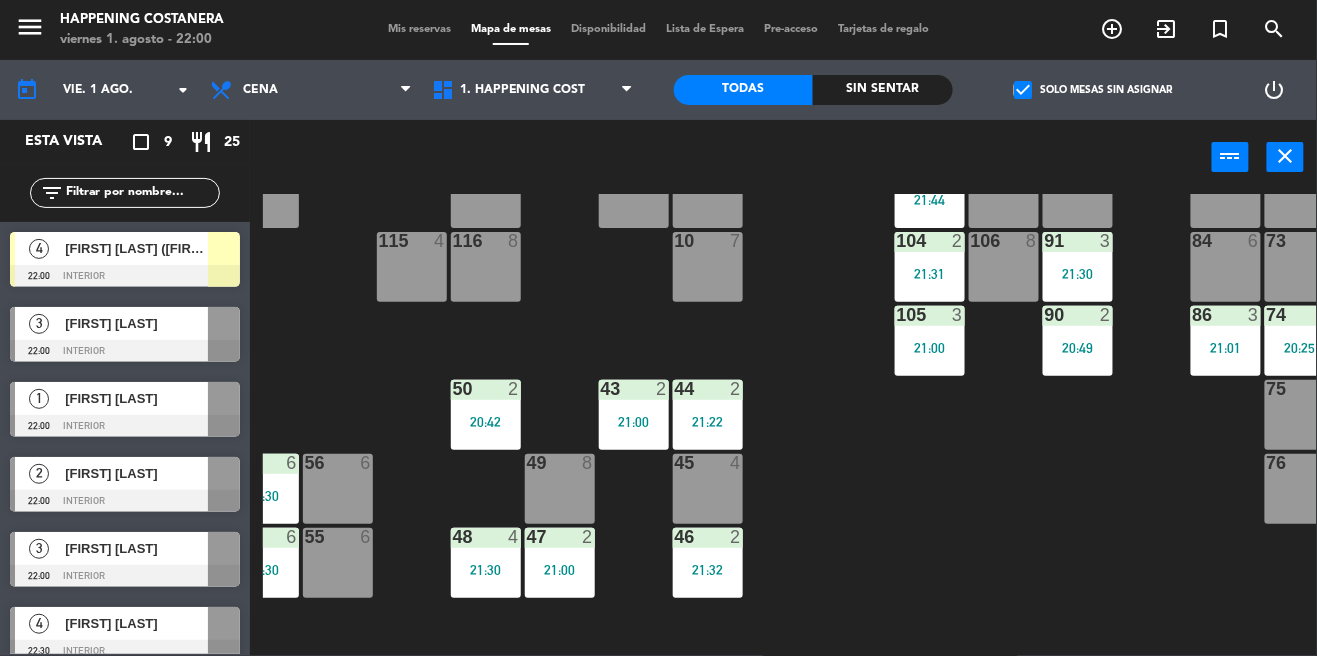 scroll, scrollTop: 692, scrollLeft: 0, axis: vertical 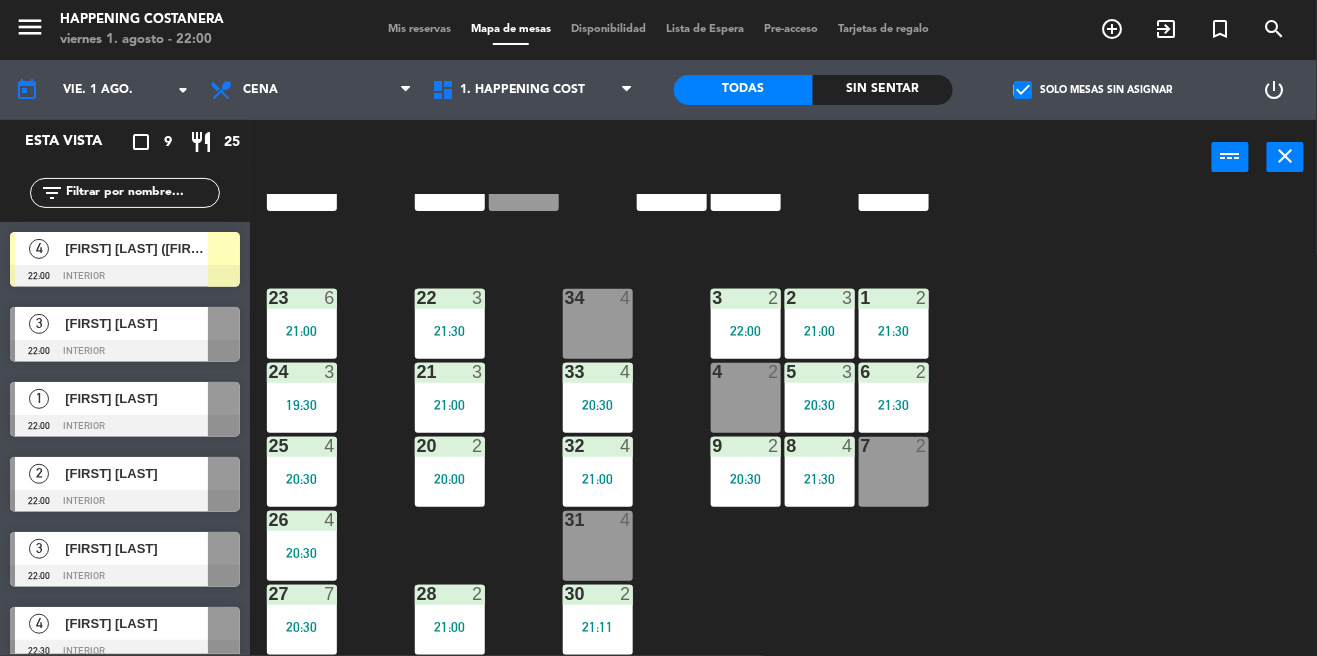 click on "69  2  122  6  121  6  120  6  14  4  CAVA  12   19:30  101  4  94  2  70  2  123  6  131  2  134  2  132  2  13  4  119  6  15  2  102  2   20:38  80  6  93  4   21:00  108  5   22:00  71  4   21:00  130  2  124  6  129  2  12  4  118  6  16  2  128  2  103  2   21:44  107  10  82  6  72  2  92  4  133  14  125  6  11  4  117  6  17  2  104  2   21:31  91  3   21:30  84  6  106  8  73  2  126  4  127  2  115  4  10  7  116  8  86  3   21:01  90  2   20:49  74  3   20:25  105  3   21:00  50  2   20:42  62  2   21:30  64  4  43  2   21:00  75  4  44  2   21:22  65  6   20:30  56  6  45  4  61  6   20:30  76  2  49  8  66  2   21:00  60  6   20:30  46  2   21:32  48  4   21:30  55  6  47  2   21:00  22  3   21:30  34  4  3  2   22:00  1  2   21:30  23  6   21:00  2  3   21:00  24  3   19:30  33  4   20:30  21  3   21:00  6  2   21:30  5  3   20:30  4  2  32  4   21:00  9  2  7  2   22:11  20  2   20:00  8  4   21:30  25  4   20:30  26  4   20:30  31  3   22:02  27  7   20:30  28  2   21:00  30  2   21:11" 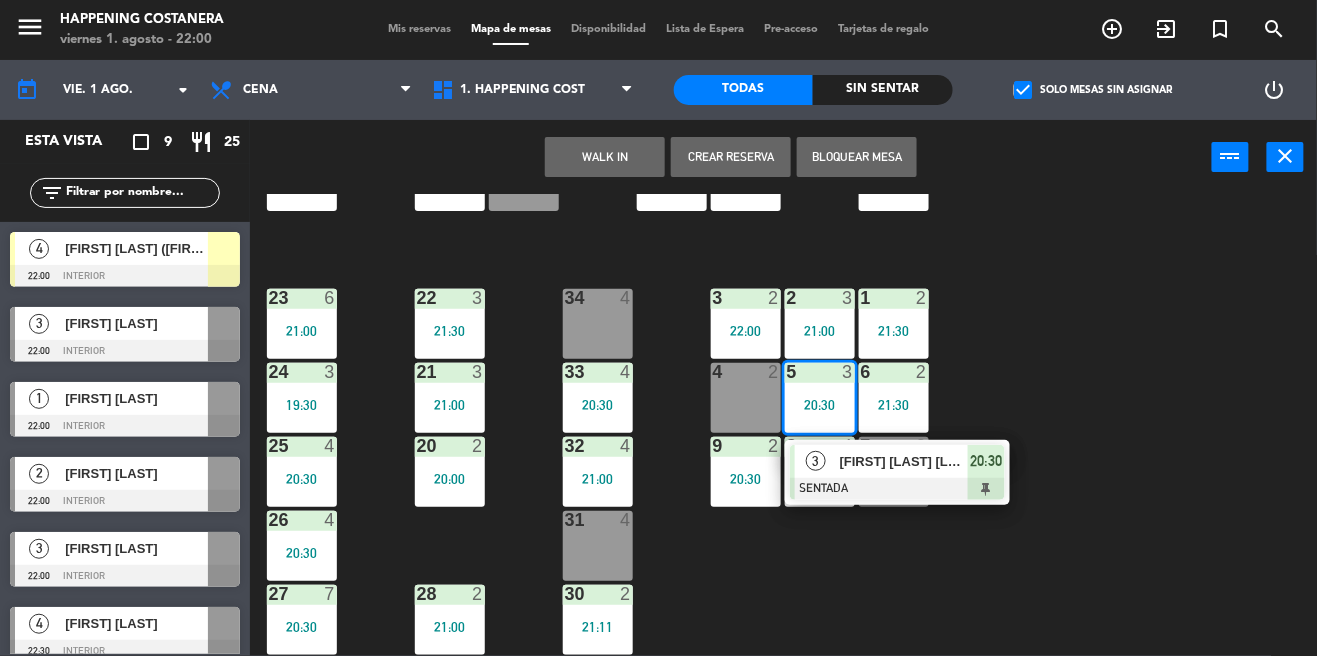 click on "69  2  122  6  121  6  120  6  14  4  CAVA  12   19:30  101  4  94  2  70  2  123  6  131  2  134  2  132  2  13  4  119  6  15  2  102  2   20:38  80  6  93  4   21:00  108  5   22:00  71  4   21:00  130  2  124  6  129  2  12  4  118  6  16  2  128  2  103  2   21:44  107  10  82  6  72  2  92  4  133  14  125  6  11  4  117  6  17  2  104  2   21:31  91  3   21:30  84  6  106  8  73  2  126  4  127  2  115  4  10  7  116  8  86  3   21:01  90  2   20:49  74  3   20:25  105  3   21:00  50  2   20:42  62  2   21:30  64  4  43  2   21:00  75  4  44  2   21:22  65  6   20:30  56  6  45  4  61  6   20:30  76  2  49  8  66  2   21:00  60  6   20:30  46  2   21:32  48  4   21:30  55  6  47  2   21:00  22  3   21:30  34  4  3  2   22:00  1  2   21:30  23  6   21:00  2  3   21:00  24  3   19:30  33  4   20:30  21  3   21:00  6  2   21:30  5  3   20:30  4  2  32  4   21:00  9  2  7  2   22:11  20  2   20:00  8  4   21:30  25  4   20:30  26  4   20:30  31  3   22:02  27  7   20:30  28  2   21:00  30  2   21:11" 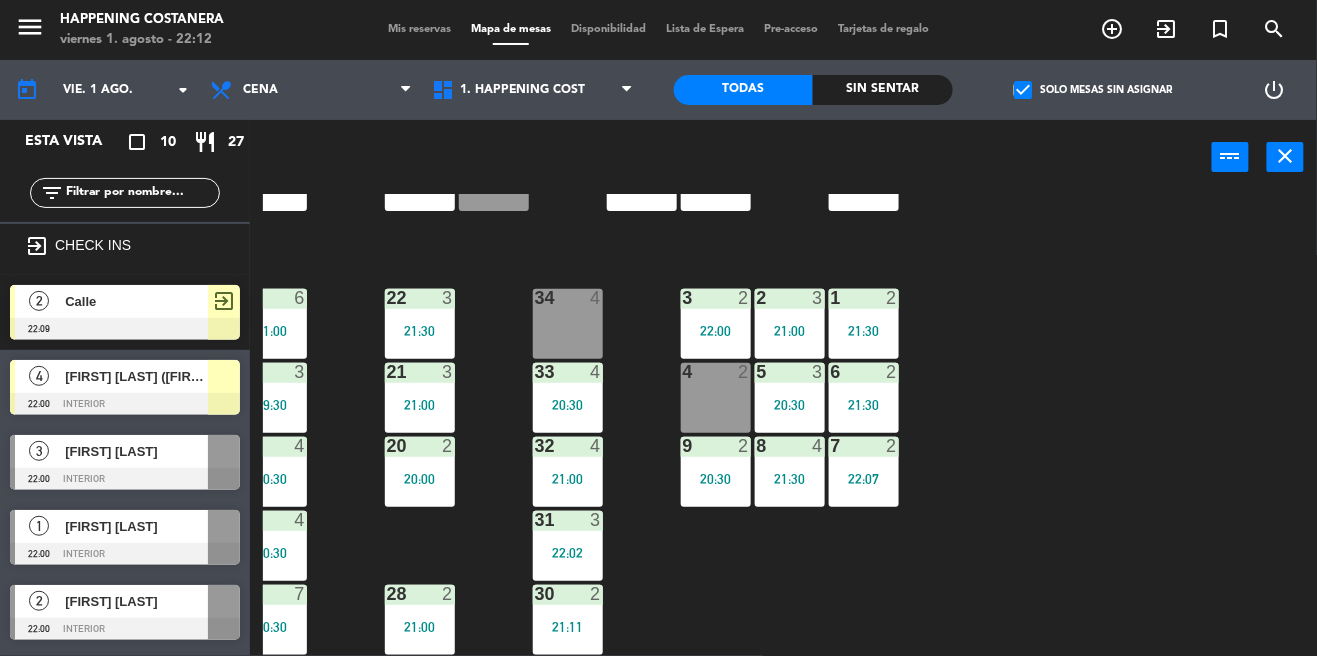 scroll, scrollTop: 692, scrollLeft: 0, axis: vertical 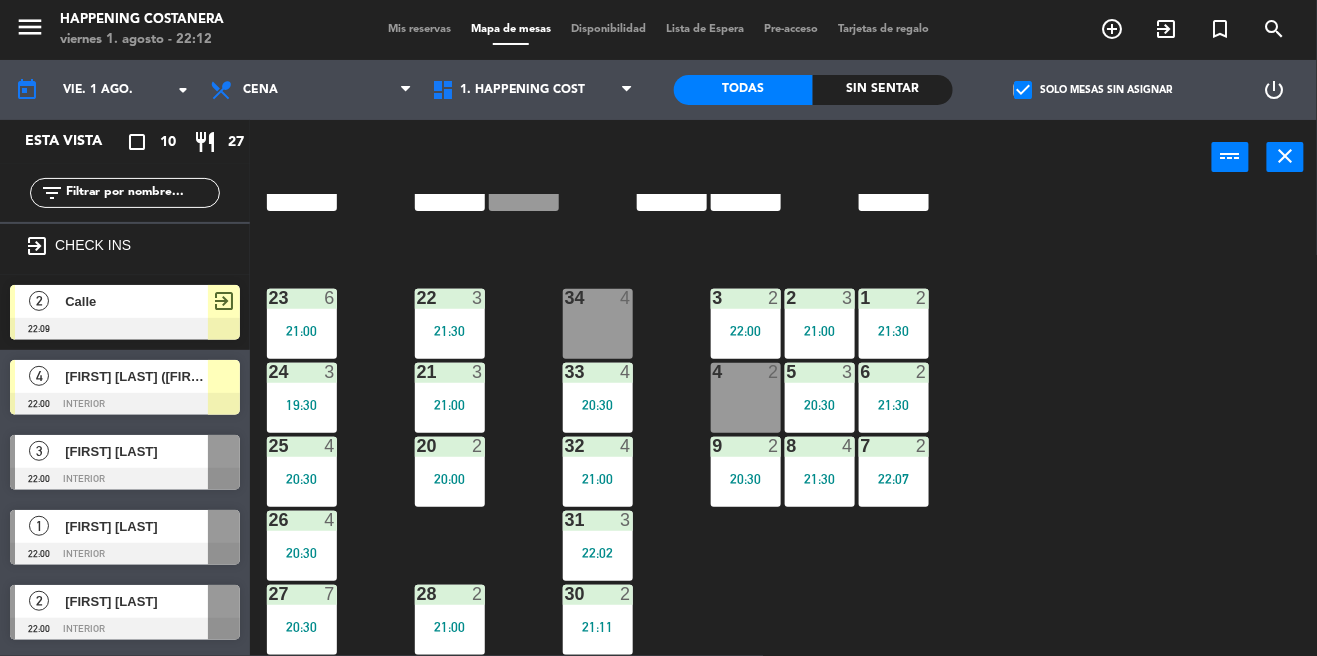 click on "7  2   22:07" at bounding box center [894, 472] 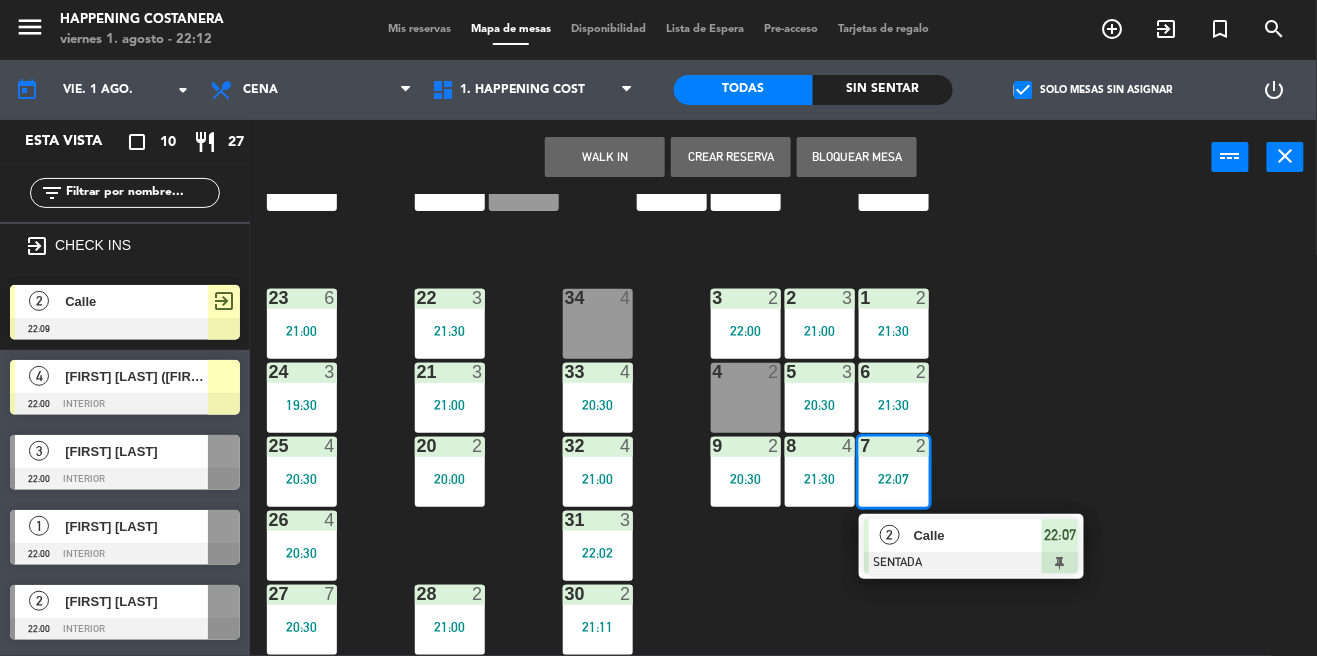 click at bounding box center (971, 563) 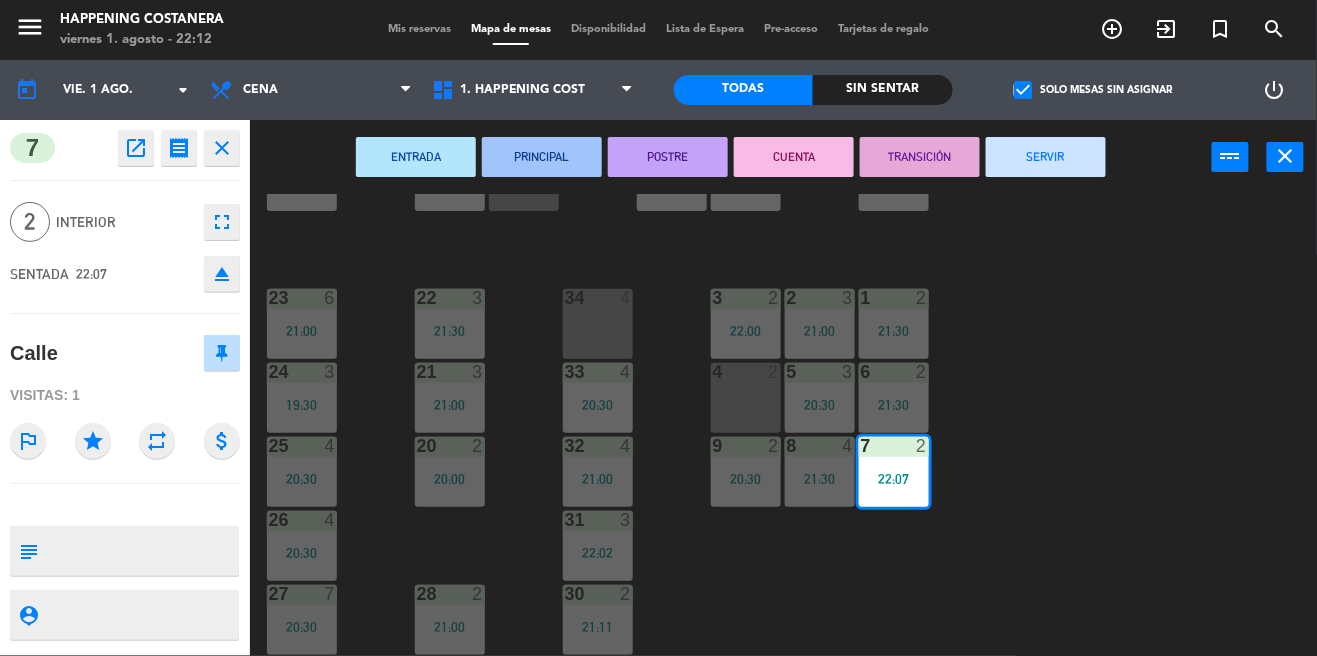 click on "SERVIR" at bounding box center (1046, 157) 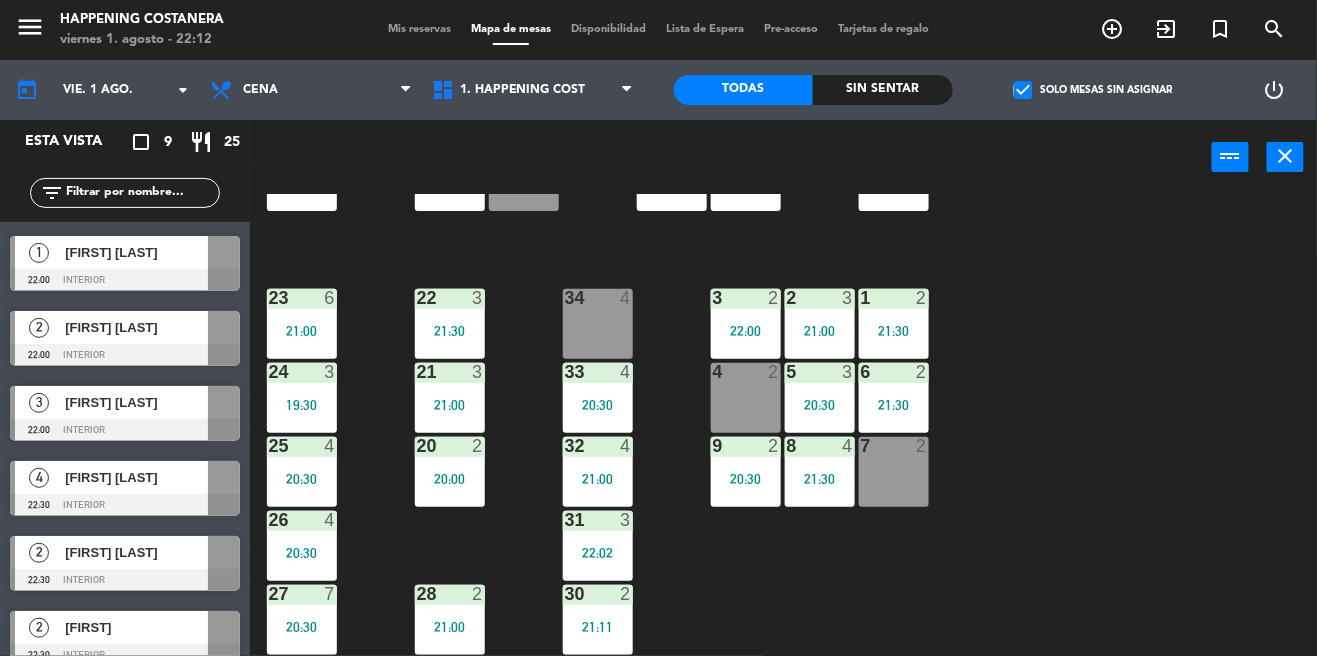 scroll, scrollTop: 0, scrollLeft: 0, axis: both 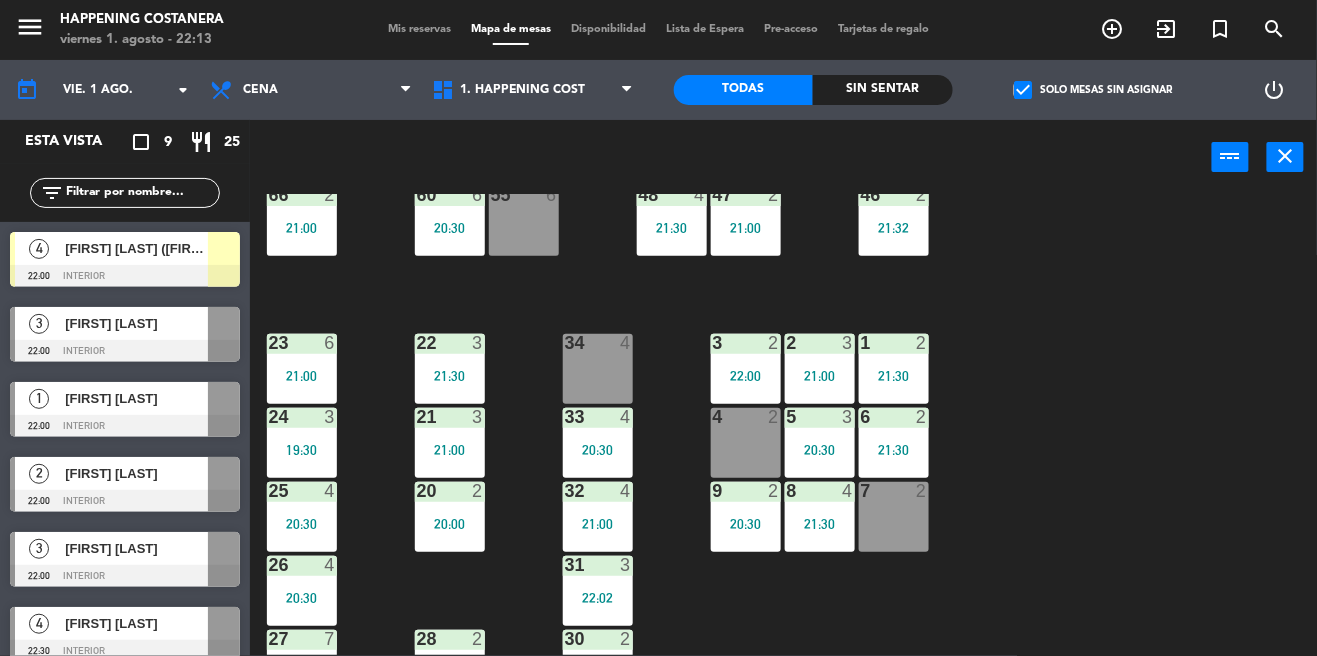 click on "9" at bounding box center [713, 491] 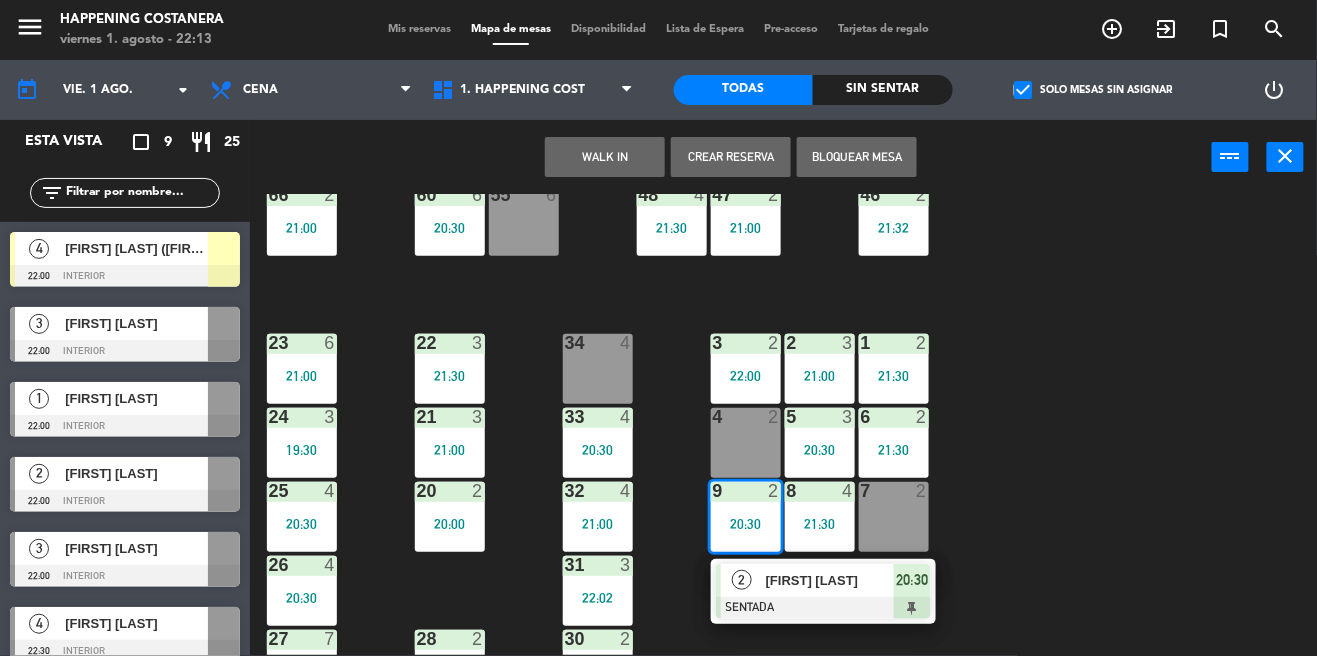 click at bounding box center (823, 608) 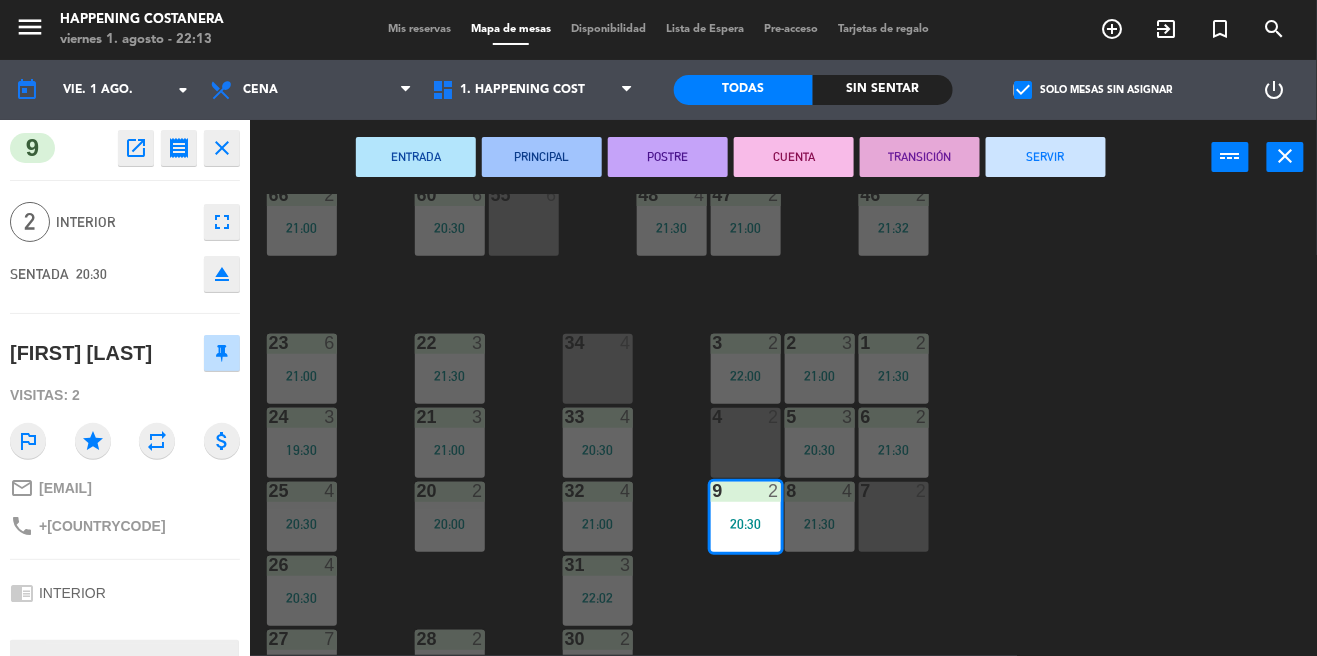 click on "SERVIR" at bounding box center (1046, 157) 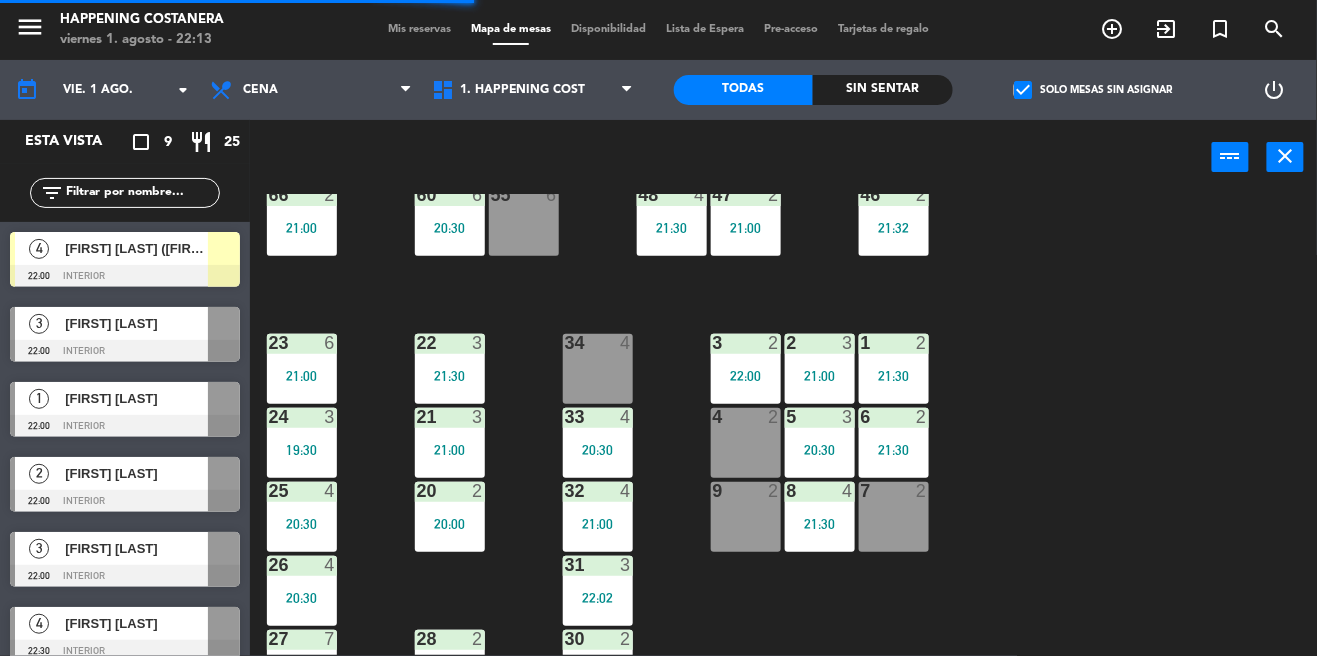 click on "69  2  122  6  121  6  120  6  14  4  CAVA  12   19:30  101  4  94  2  70  2  123  6  131  2  134  2  132  2  13  4  119  6  15  2  102  2   20:38  80  6  93  4   21:00  108  5   22:00  71  4  130  2  124  6  129  2  12  4  118  6  16  2  128  2  103  2   21:44  107  10  82  6  72  2  92  4  133  14  125  6  11  4  117  6  17  2  104  2   21:31  91  3   21:30  84  6  106  8  73  2  126  4  127  2  115  4  10  7  116  8  86  3   21:01  90  2   20:49  74  3   20:25  105  3   21:00  50  2   20:42  62  2   21:30  64  2   22:09  43  2   21:00  75  4  44  2   21:22  65  6   20:30  56  6  45  4  61  6   20:30  76  2  49  8  66  2   21:00  60  6   20:30  46  2   21:32  48  4   21:30  55  6  47  2   21:00  22  3   21:30  34  4  3  2   22:00  1  2   21:30  23  6   21:00  2  3   21:00  24  3   19:30  33  4   20:30  21  3   21:00  6  2   21:30  5  3   20:30  4  2  32  4   21:00  9  2  7  2  20  2   20:00  8  4   21:30  25  4   20:30  26  4   20:30  31  3   22:02  27  7   20:30  28  2   21:00  30  2   21:11" 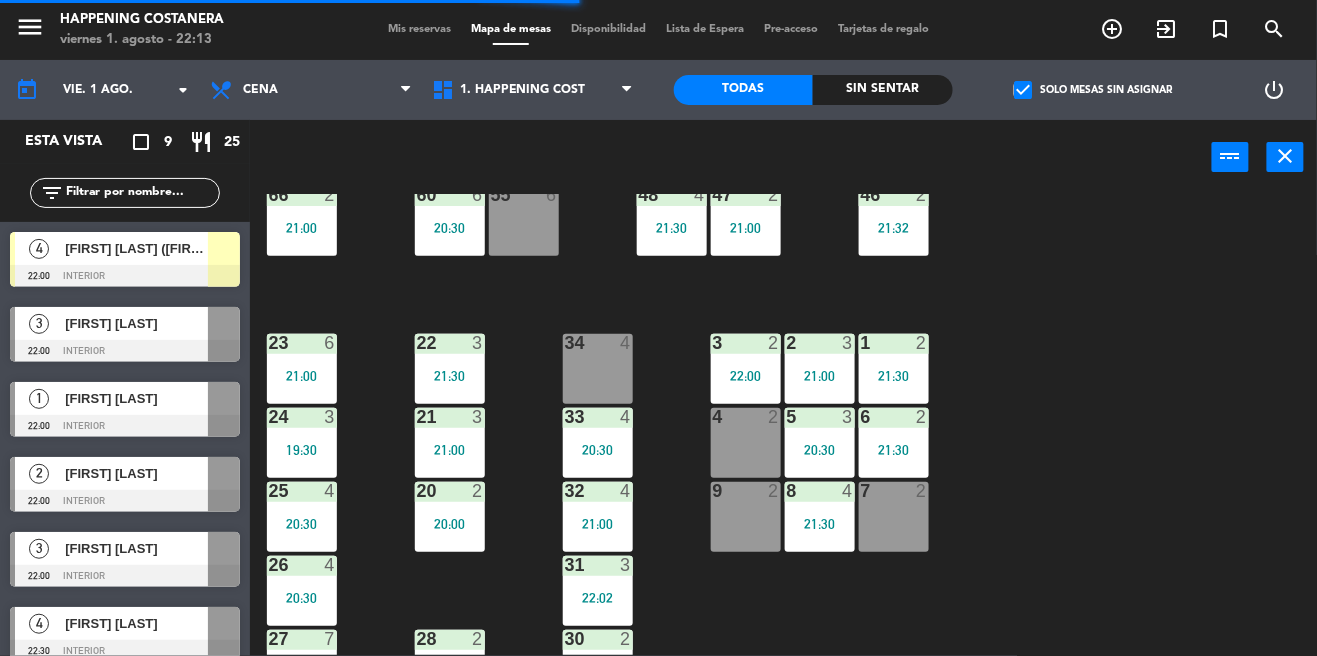 click on "7  2" at bounding box center [894, 517] 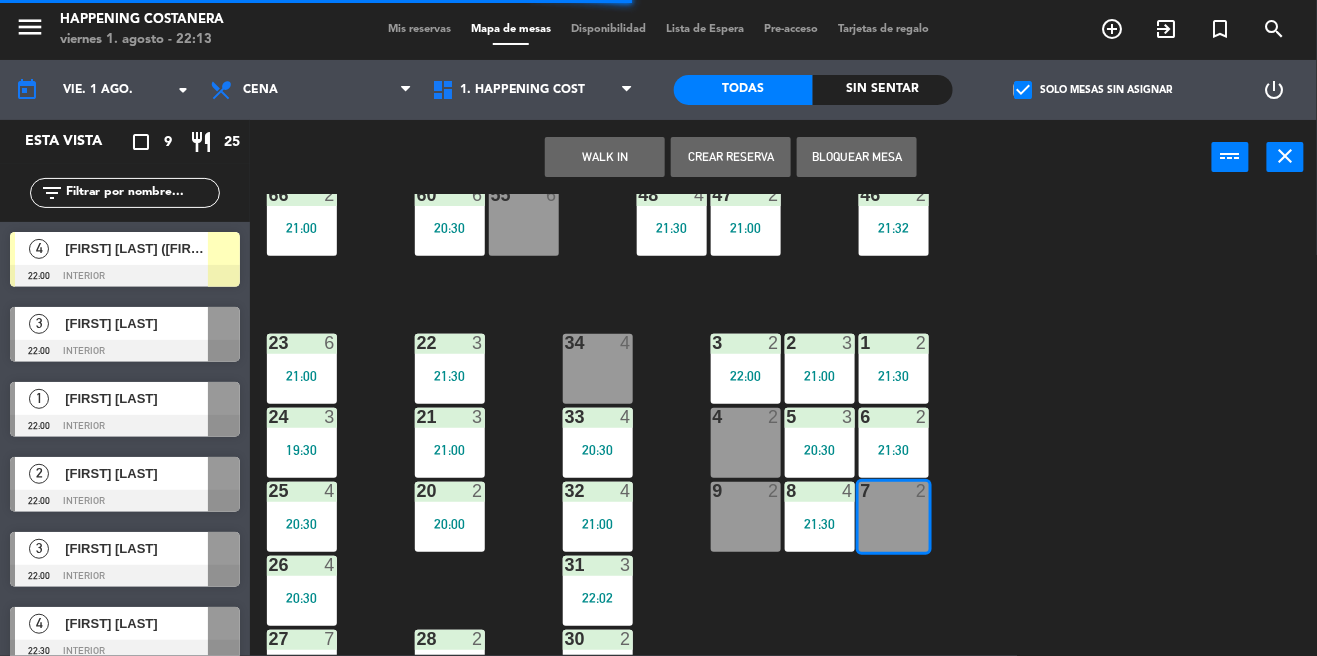 click on "WALK IN" at bounding box center [605, 157] 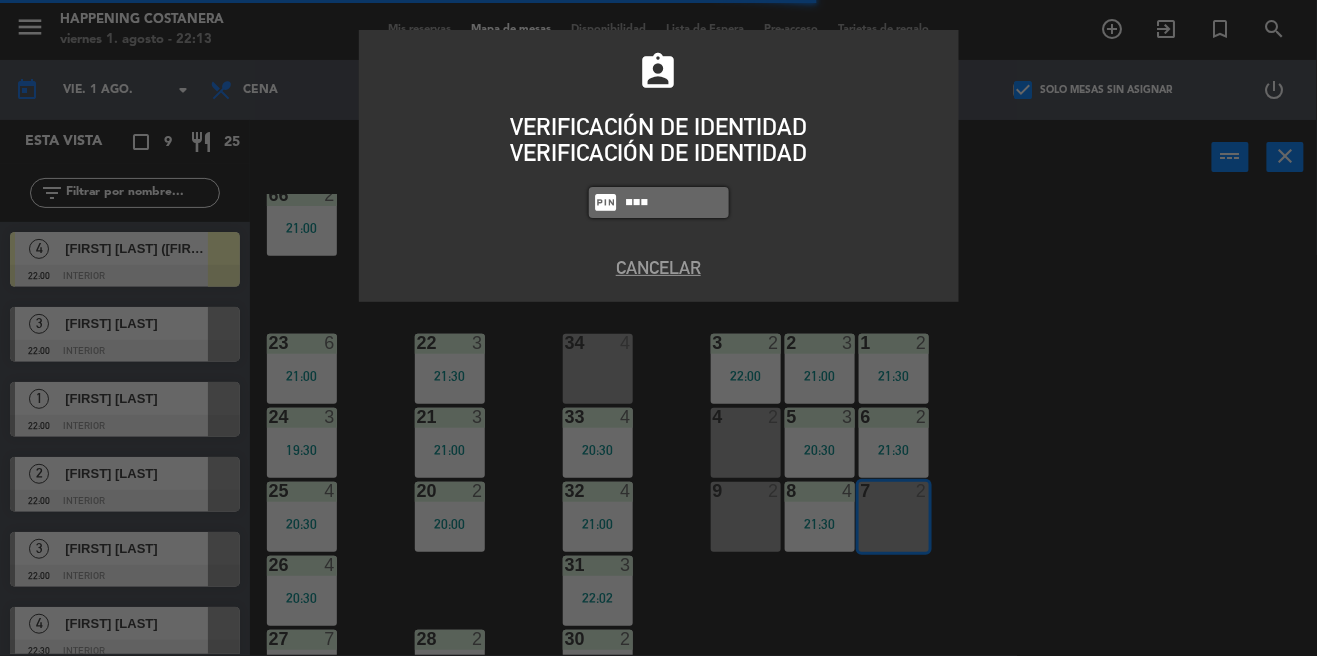 type on "5447" 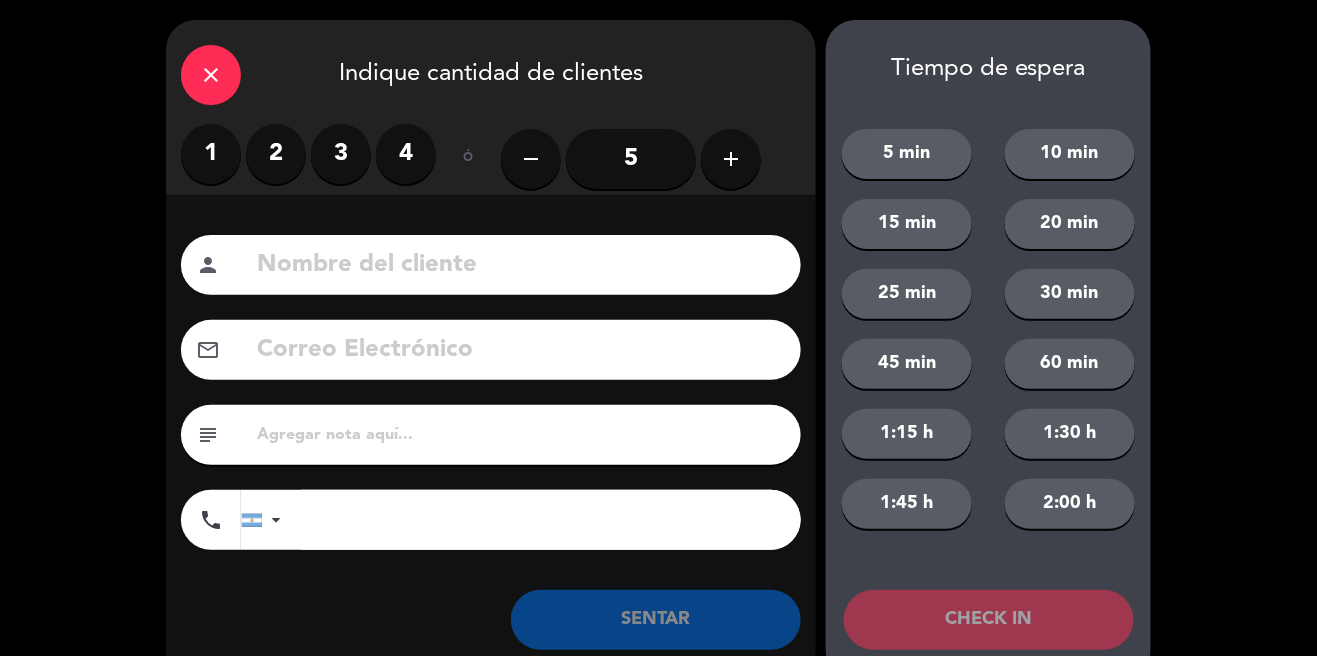 click on "3" at bounding box center [341, 154] 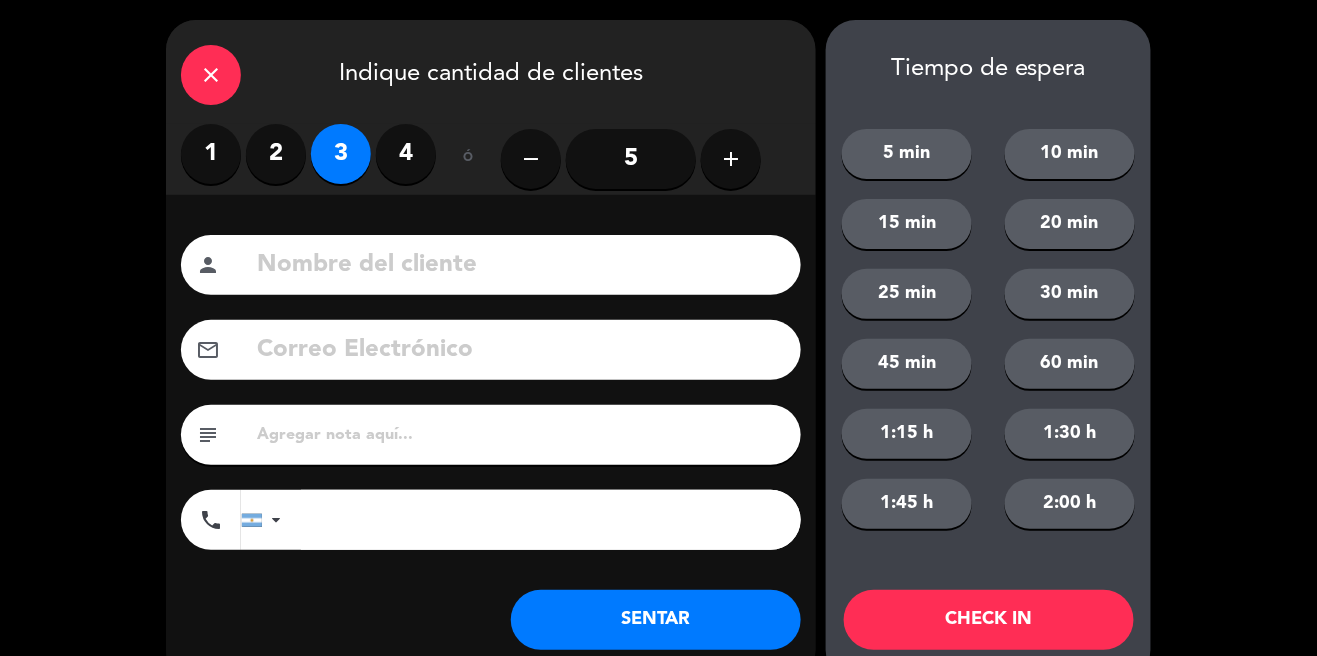 click on "2" at bounding box center [276, 154] 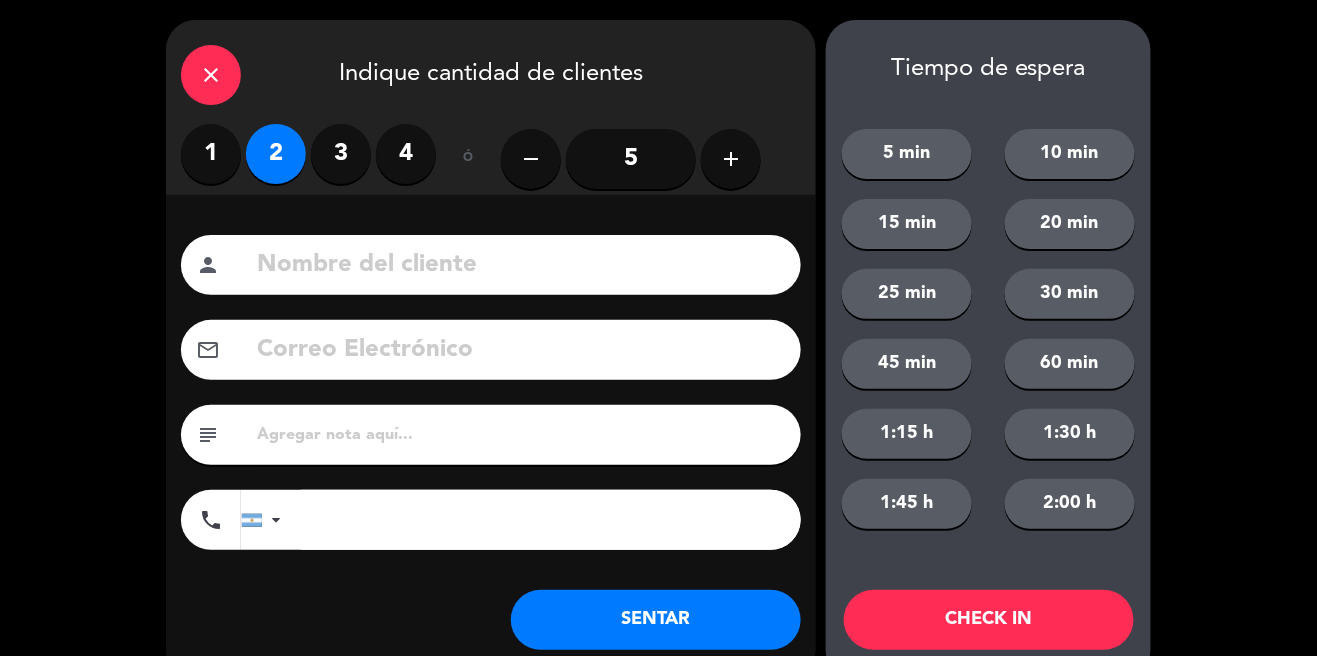 click 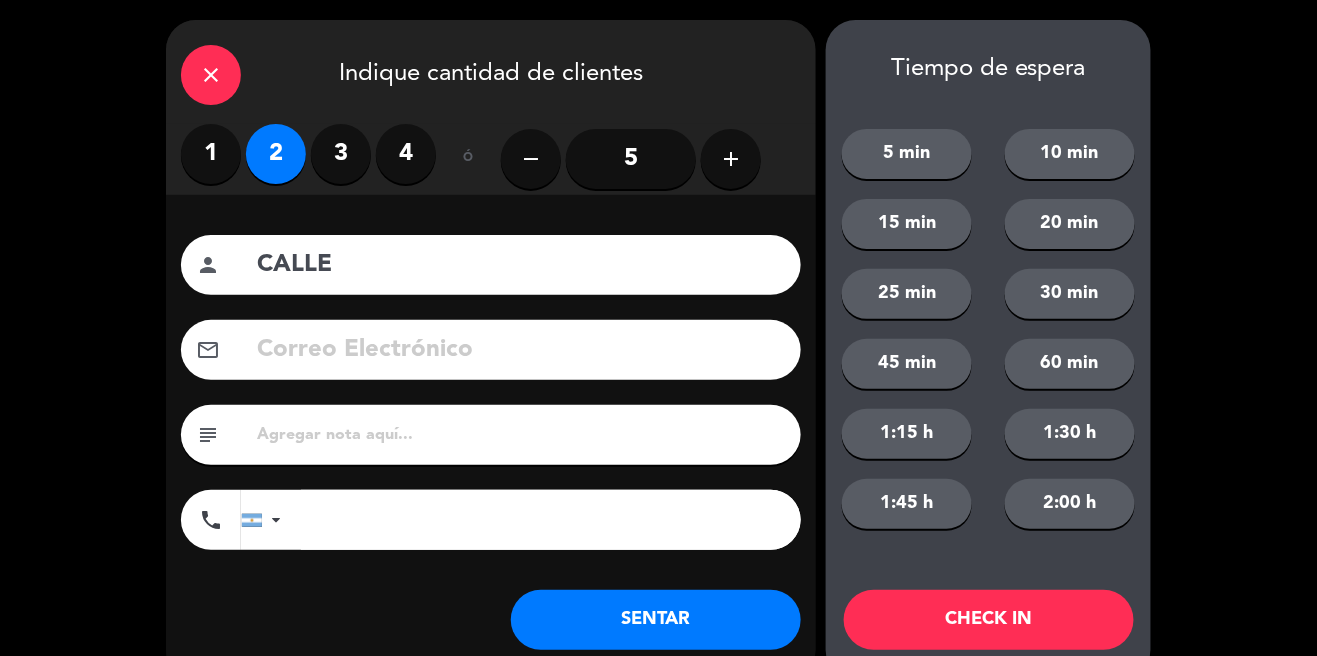 scroll, scrollTop: 43, scrollLeft: 0, axis: vertical 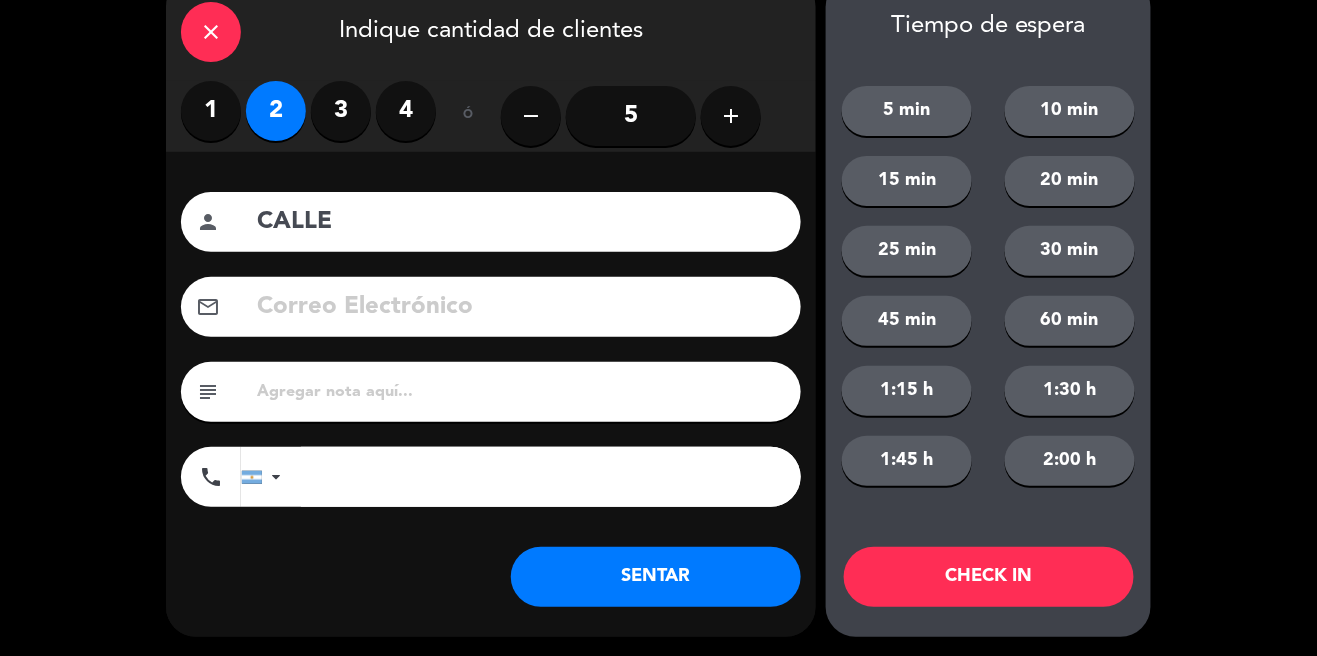 type on "CALLE" 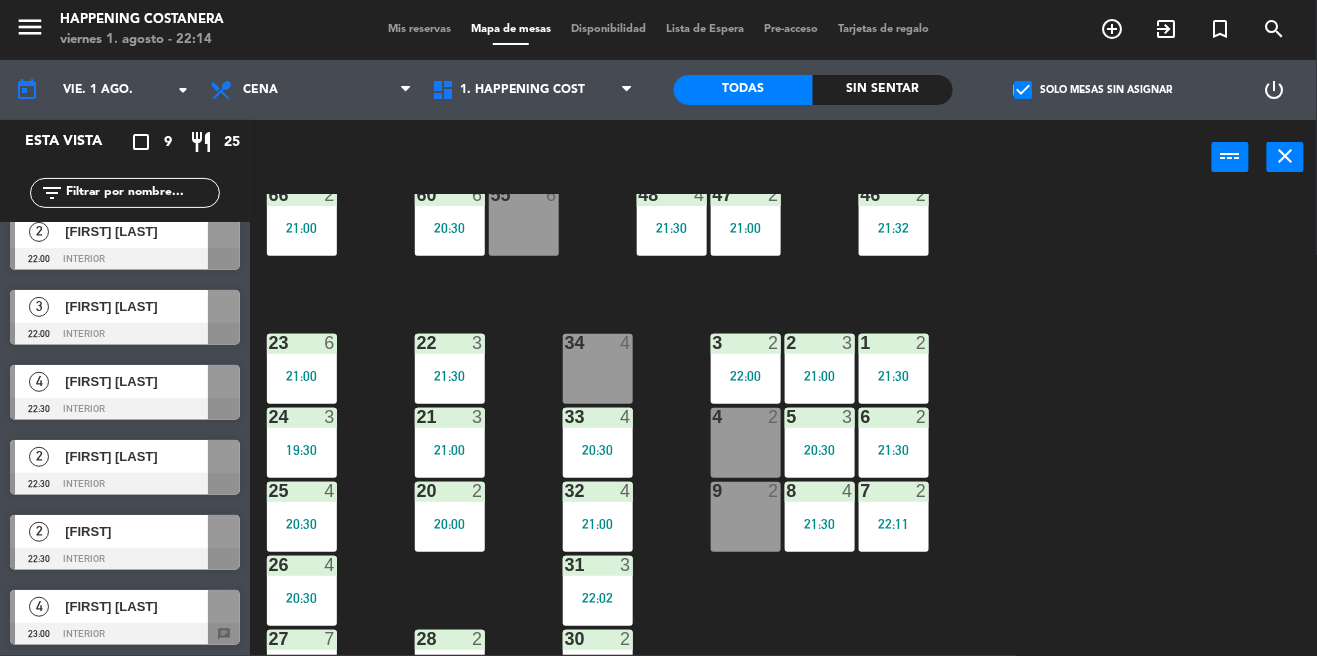 scroll, scrollTop: 0, scrollLeft: 0, axis: both 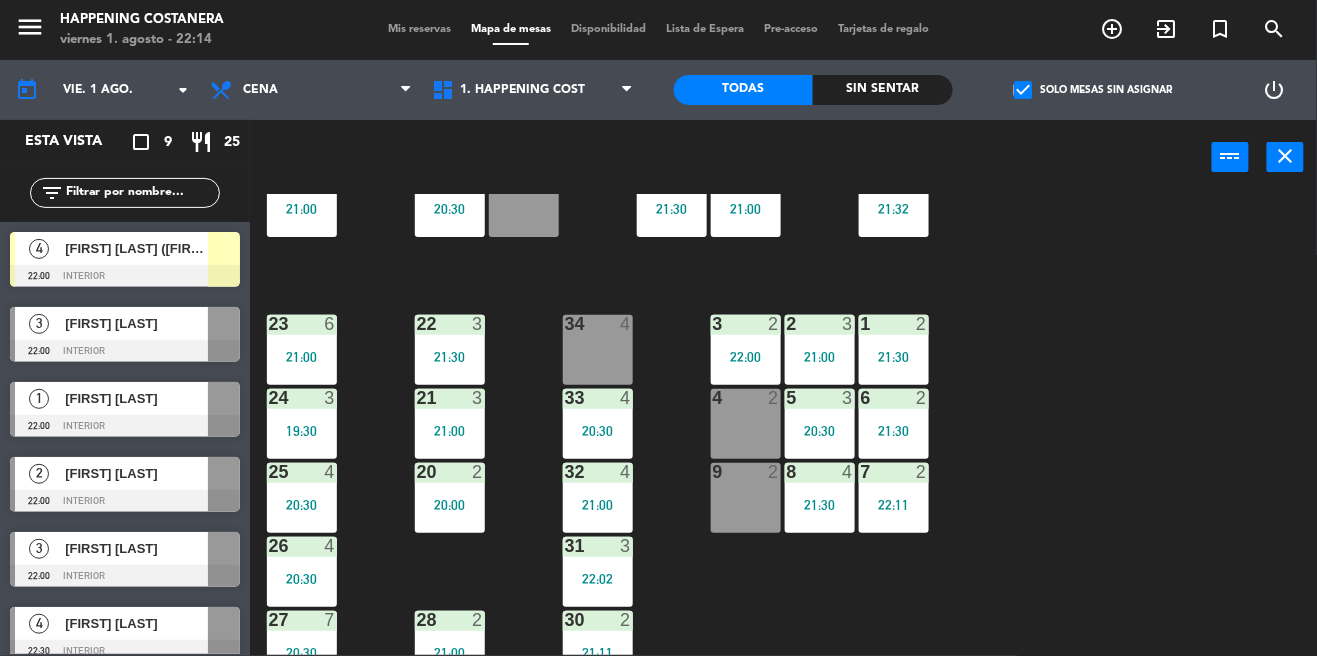 click on "69  2  122  6  121  6  120  6  14  4  CAVA  12   19:30  101  4  94  2  70  2  123  6  131  2  134  2  132  2  13  4  119  6  15  2  102  2   20:38  80  6  93  4   21:00  108  5   22:00  71  4  130  2  124  6  129  2  12  4  118  6  16  2  128  2  103  2   21:44  107  10  82  6  72  2  92  4  133  14  125  6  11  4  117  6  17  2  104  2   21:31  91  3   21:30  84  6  106  8  73  2  126  4  127  2  115  4  10  7  116  8  86  3   21:01  90  2   20:49  74  3   20:25  105  3   21:00  50  2   20:42  62  2   21:30  64  2   22:09  43  2   21:00  75  4  44  2   21:22  65  6   20:30  56  6  45  4  61  6   20:30  76  2  49  8  66  2   21:00  60  6   20:30  46  2   21:32  48  4   21:30  55  6  47  2   21:00  22  3   21:30  34  4  3  2   22:00  1  2   21:30  23  6   21:00  2  3   21:00  24  3   19:30  33  4   20:30  21  3   21:00  6  2   21:30  5  3   20:30  4  2  32  4   21:00  9  2  7  2   22:11  20  2   20:00  8  4   21:30  25  4   20:30  26  4   20:30  31  3   22:02  27  7   20:30  28  2   21:00  30  2   21:11" 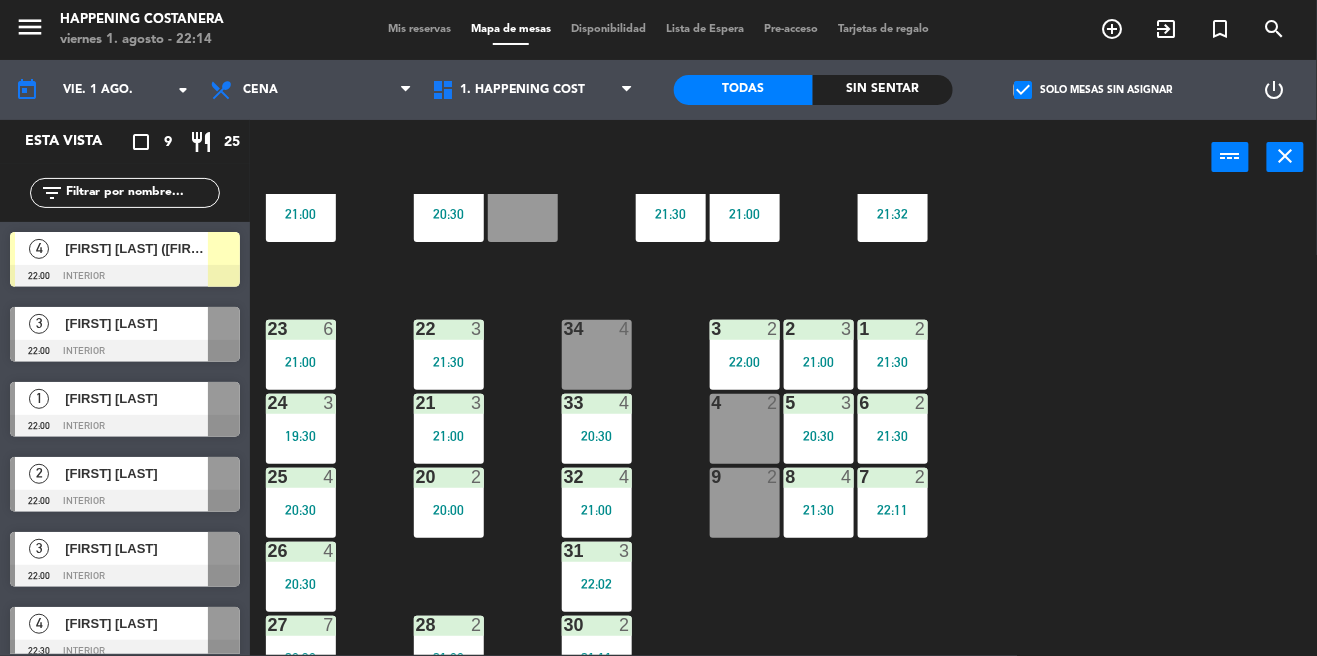 scroll, scrollTop: 621, scrollLeft: 1, axis: both 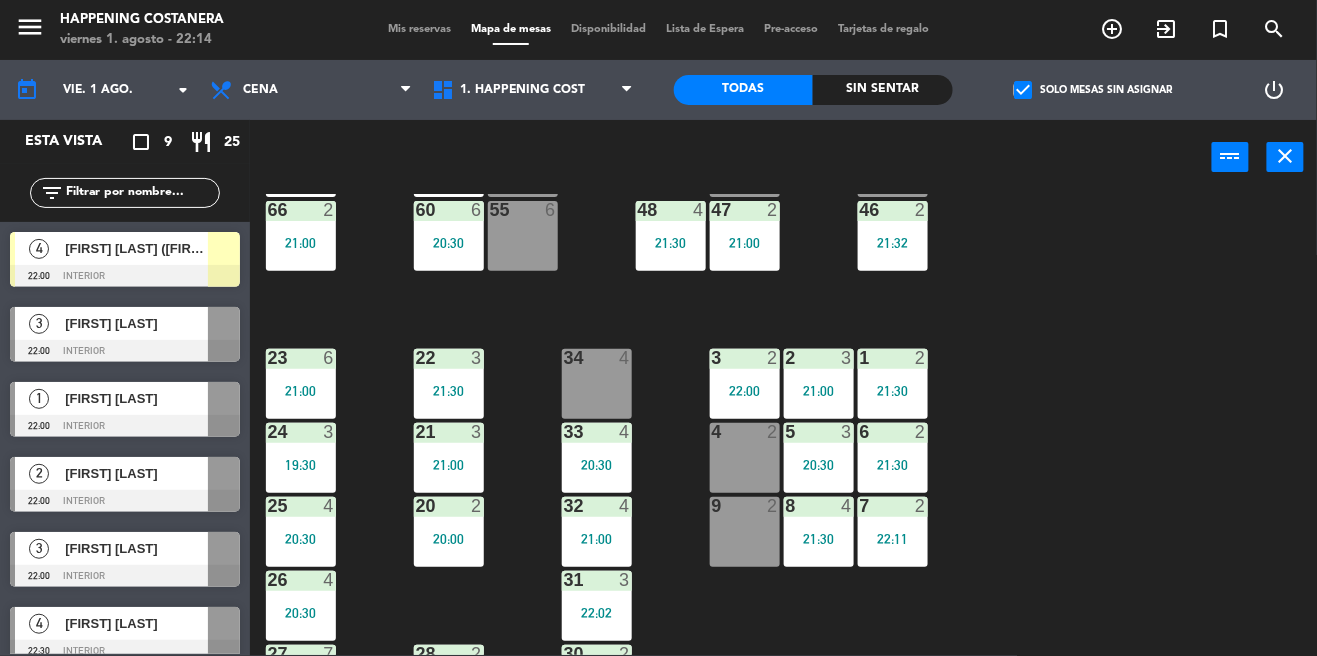 click on "69  2  122  6  121  6  120  6  14  4  CAVA  12   19:30  101  4  94  2  70  2  123  6  131  2  134  2  132  2  13  4  119  6  15  2  102  2   20:38  80  6  93  4   21:00  108  5   22:00  71  4  130  2  124  6  129  2  12  4  118  6  16  2  128  2  103  2   21:44  107  10  82  6  72  2  92  4  133  14  125  6  11  4  117  6  17  2  104  2   21:31  91  3   21:30  84  6  106  8  73  2  126  4  127  2  115  4  10  7  116  8  86  3   21:01  90  2   20:49  74  3   20:25  105  3   21:00  50  2   20:42  62  2   21:30  64  2   22:09  43  2   21:00  75  4  44  2   21:22  65  6   20:30  56  6  45  4  61  6   20:30  76  2  49  8  66  2   21:00  60  6   20:30  46  2   21:32  48  4   21:30  55  6  47  2   21:00  22  3   21:30  34  4  3  2   22:00  1  2   21:30  23  6   21:00  2  3   21:00  24  3   19:30  33  4   20:30  21  3   21:00  6  2   21:30  5  3   20:30  4  2  32  4   21:00  9  2  7  2   22:11  20  2   20:00  8  4   21:30  25  4   20:30  26  4   20:30  31  3   22:02  27  7   20:30  28  2   21:00  30  2   21:11" 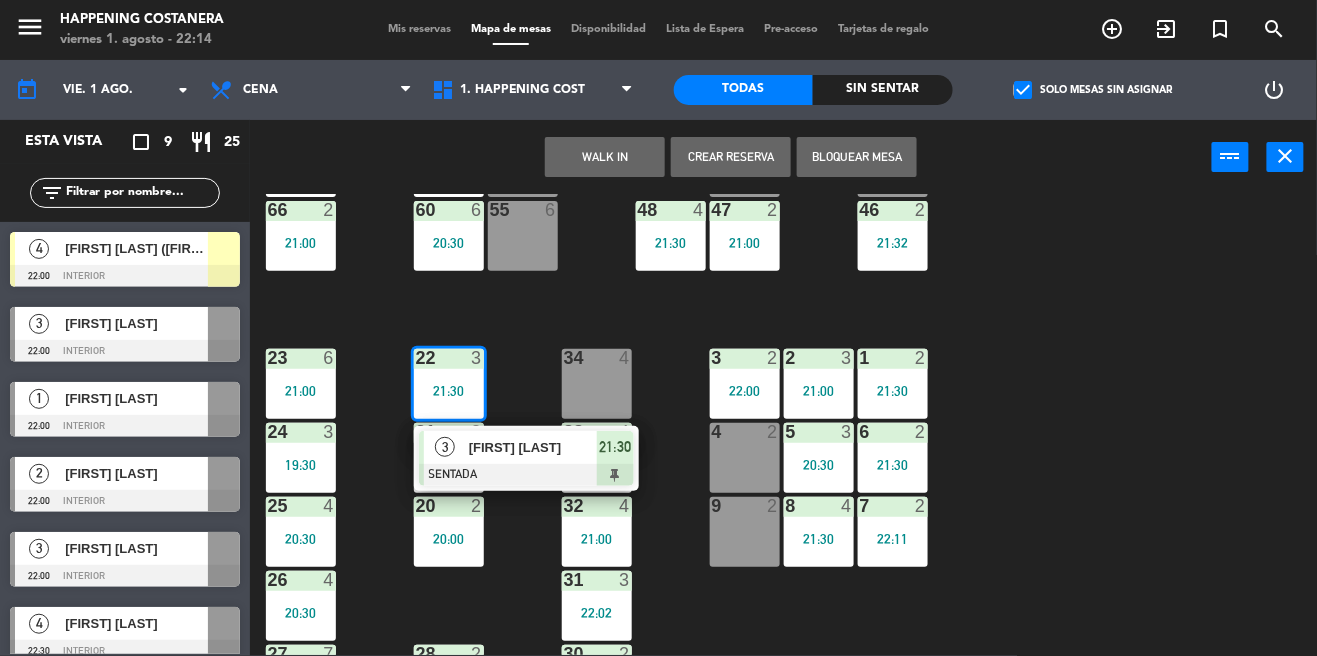 click on "[FIRST] [LAST]" at bounding box center (532, 447) 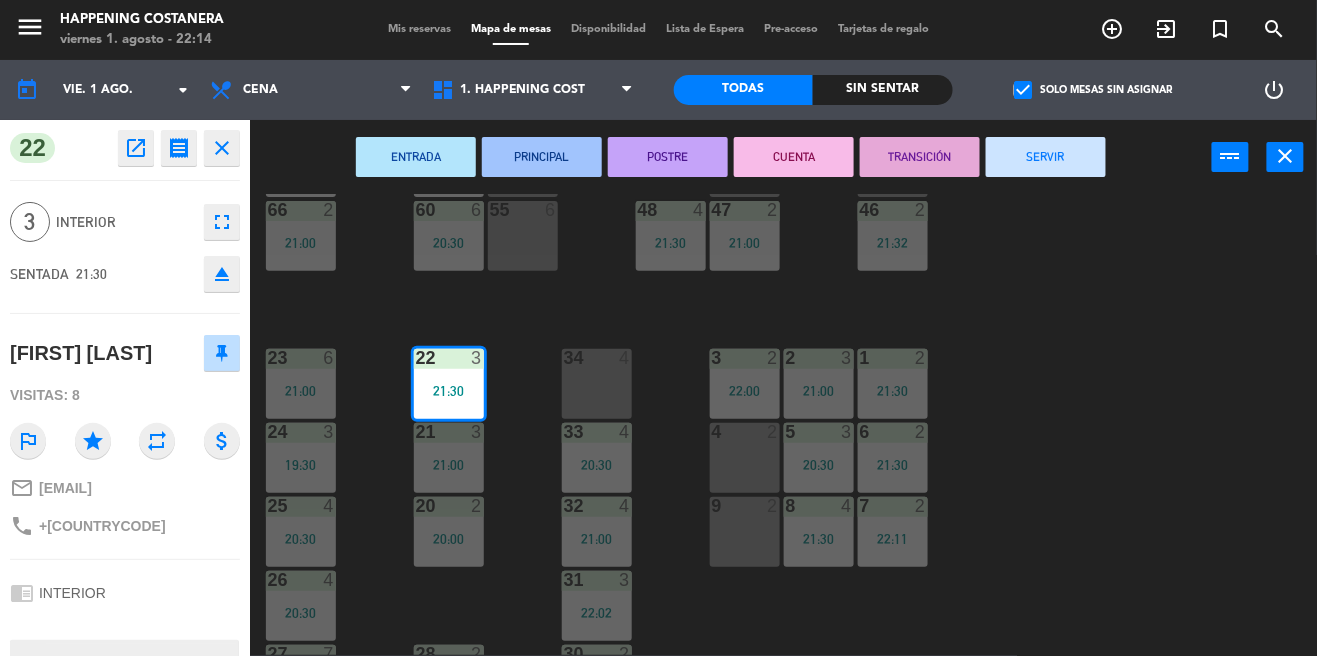 click on "SERVIR" at bounding box center [1046, 157] 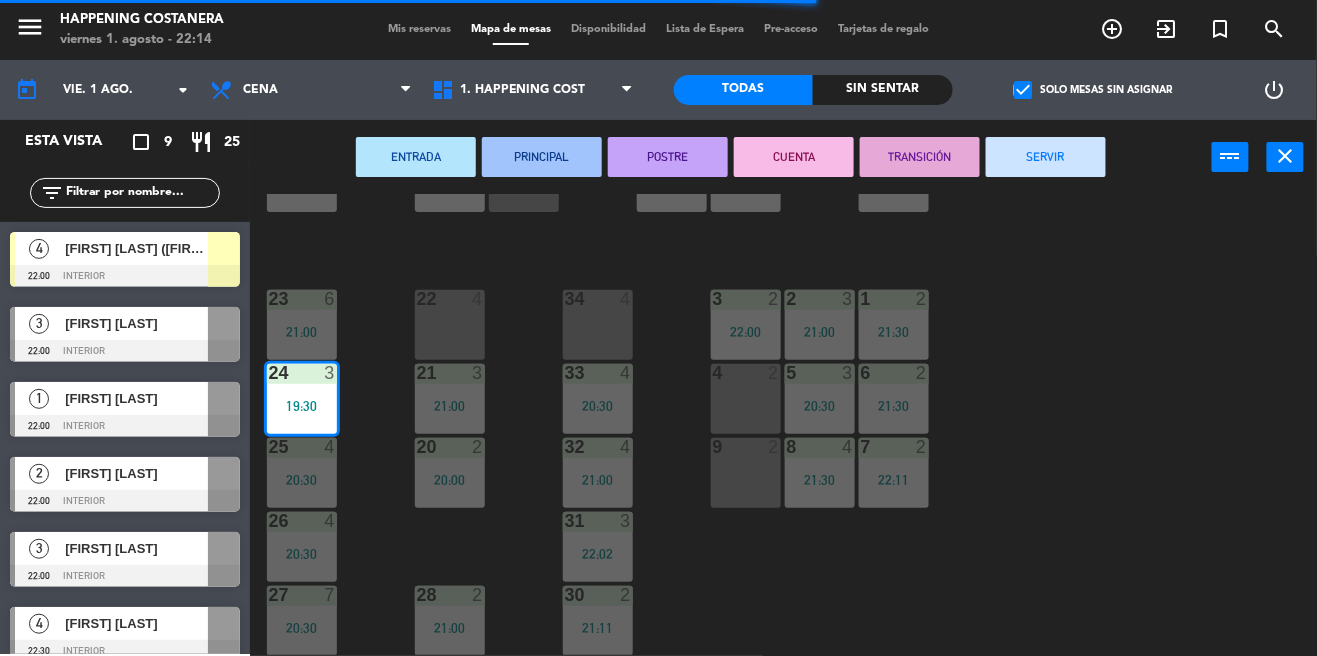 scroll, scrollTop: 692, scrollLeft: 0, axis: vertical 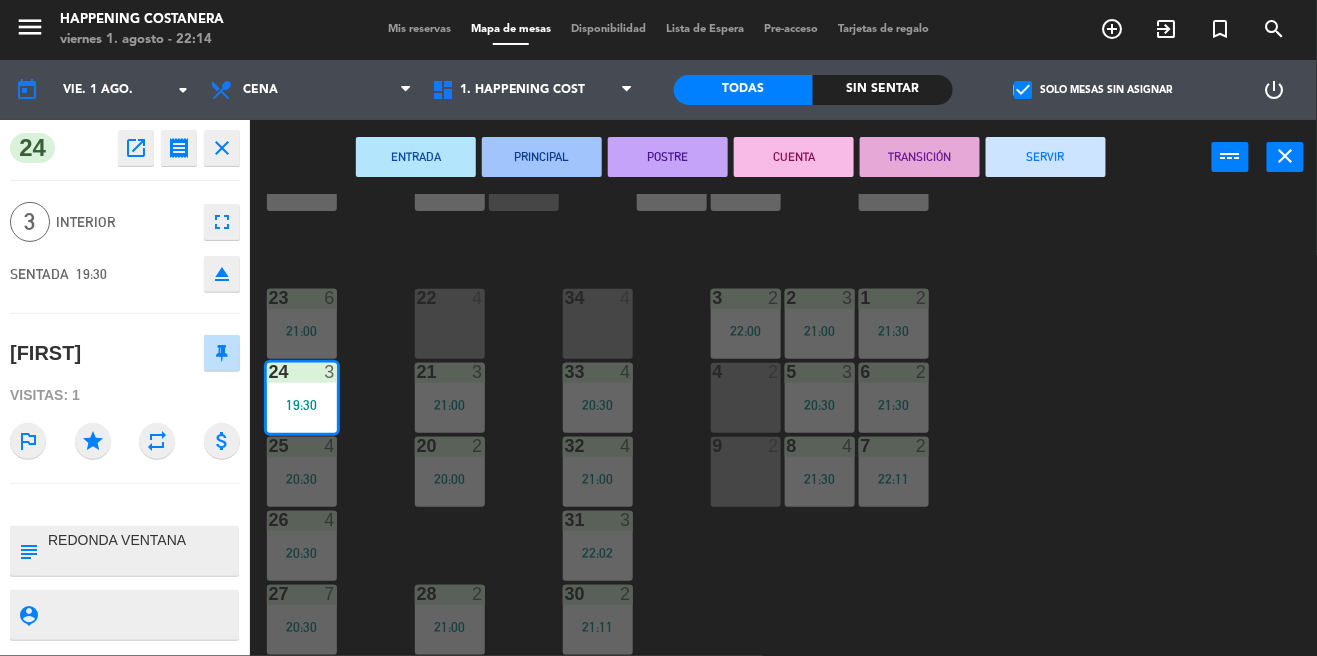 click on "SERVIR" at bounding box center (1046, 157) 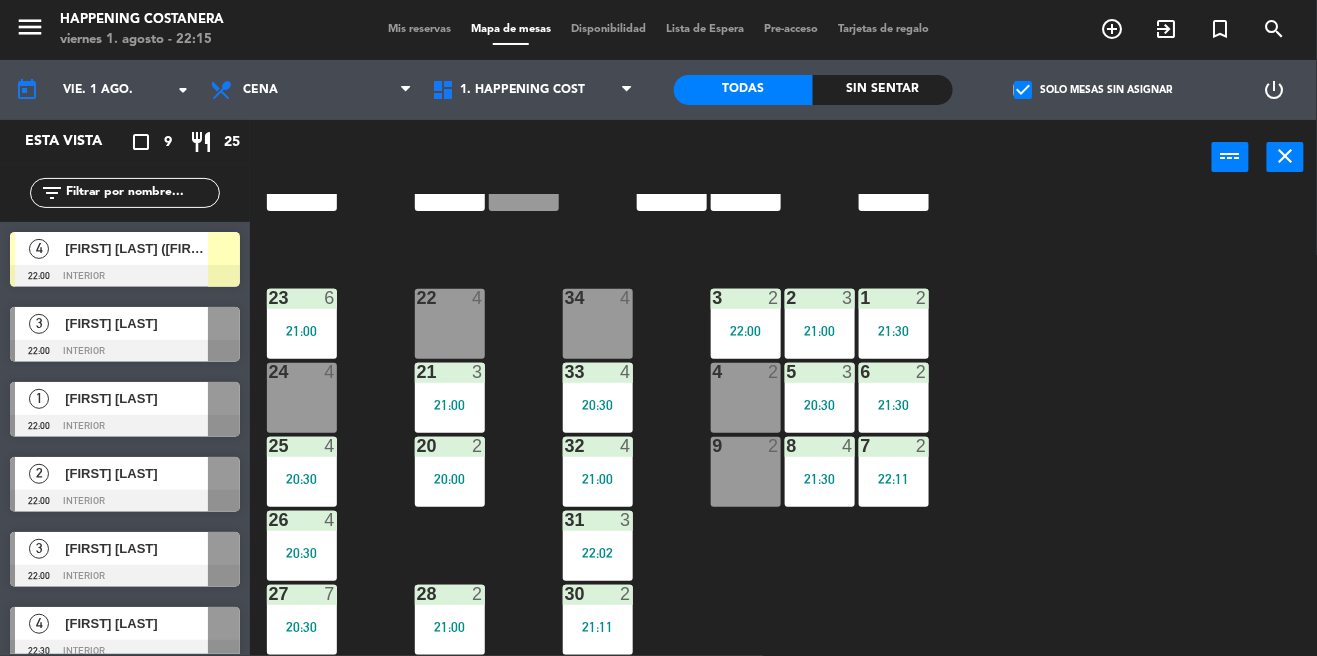 click 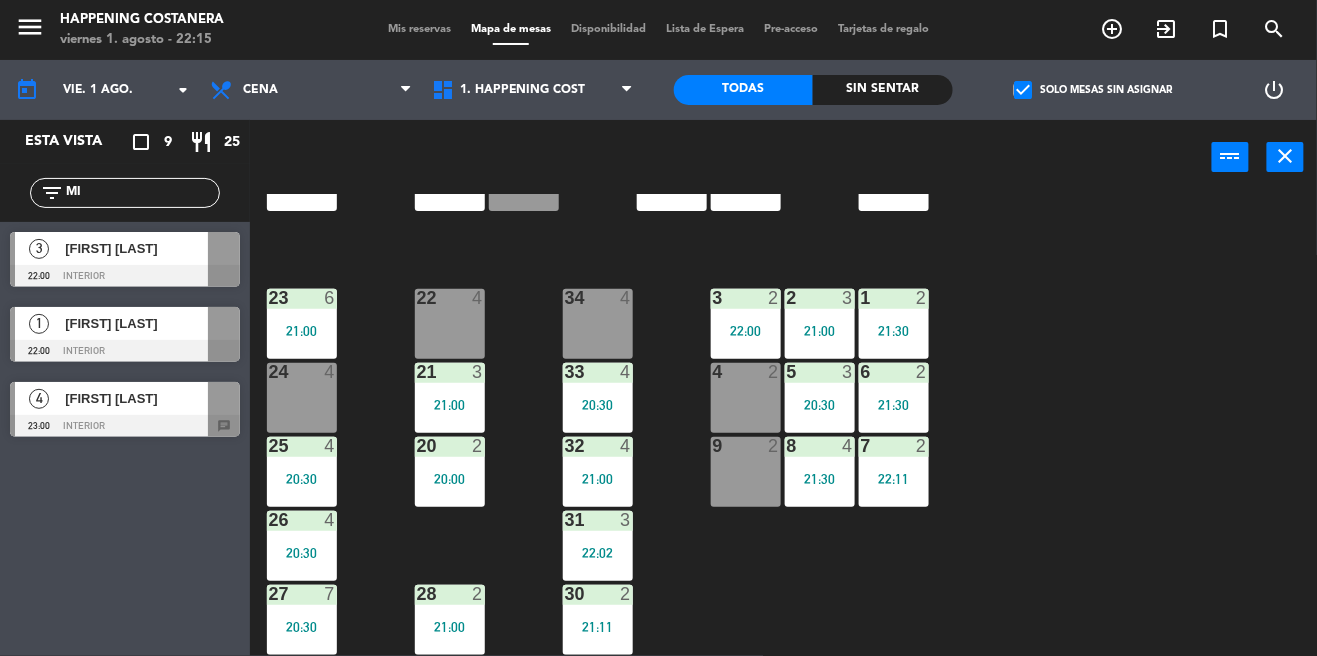 type on "MI" 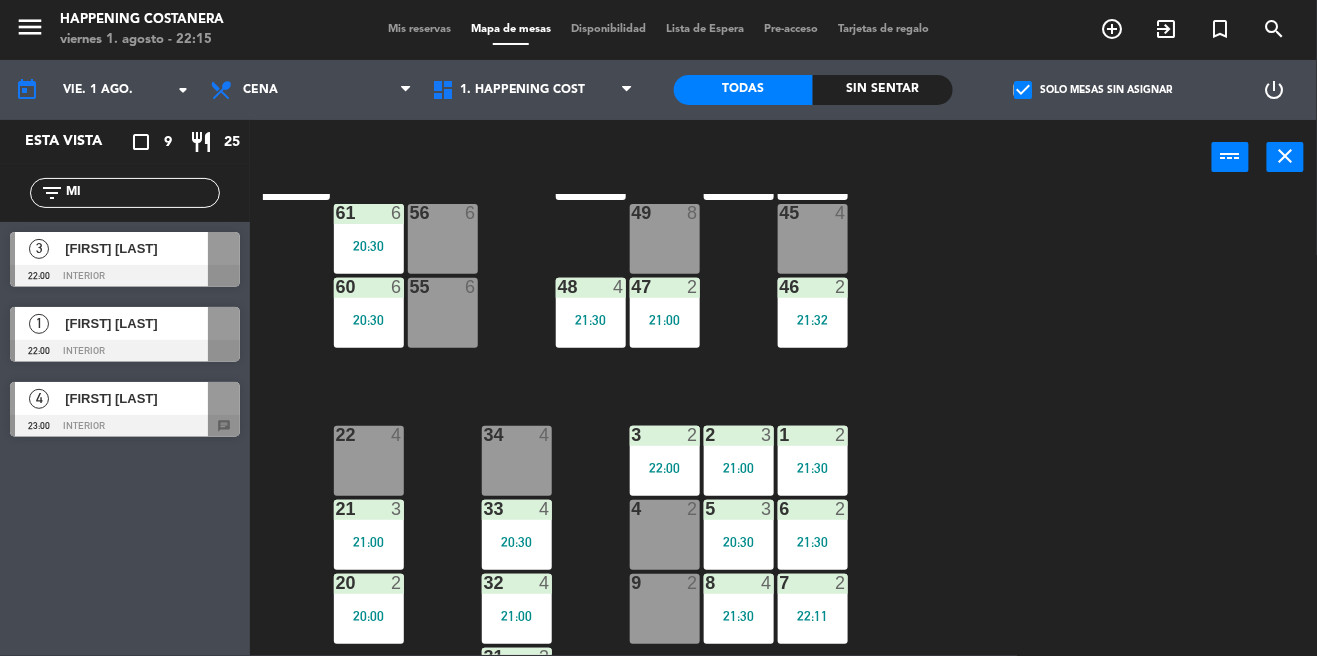 scroll, scrollTop: 529, scrollLeft: 81, axis: both 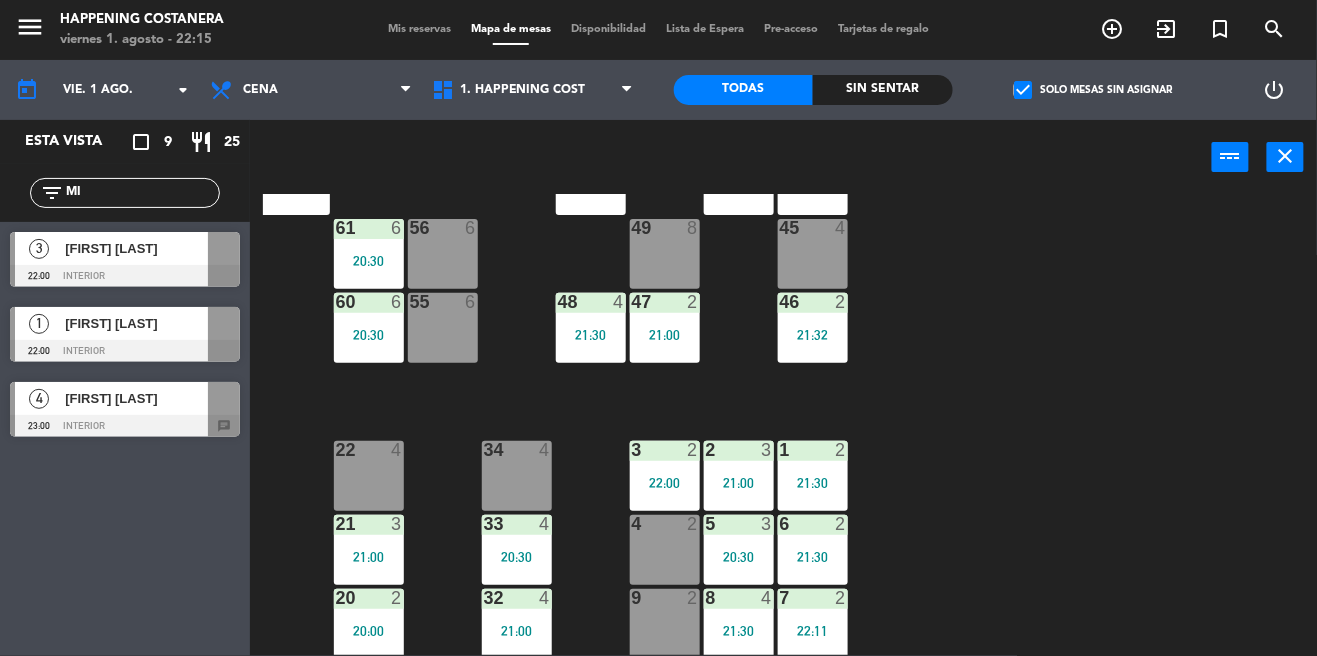 click at bounding box center [125, 276] 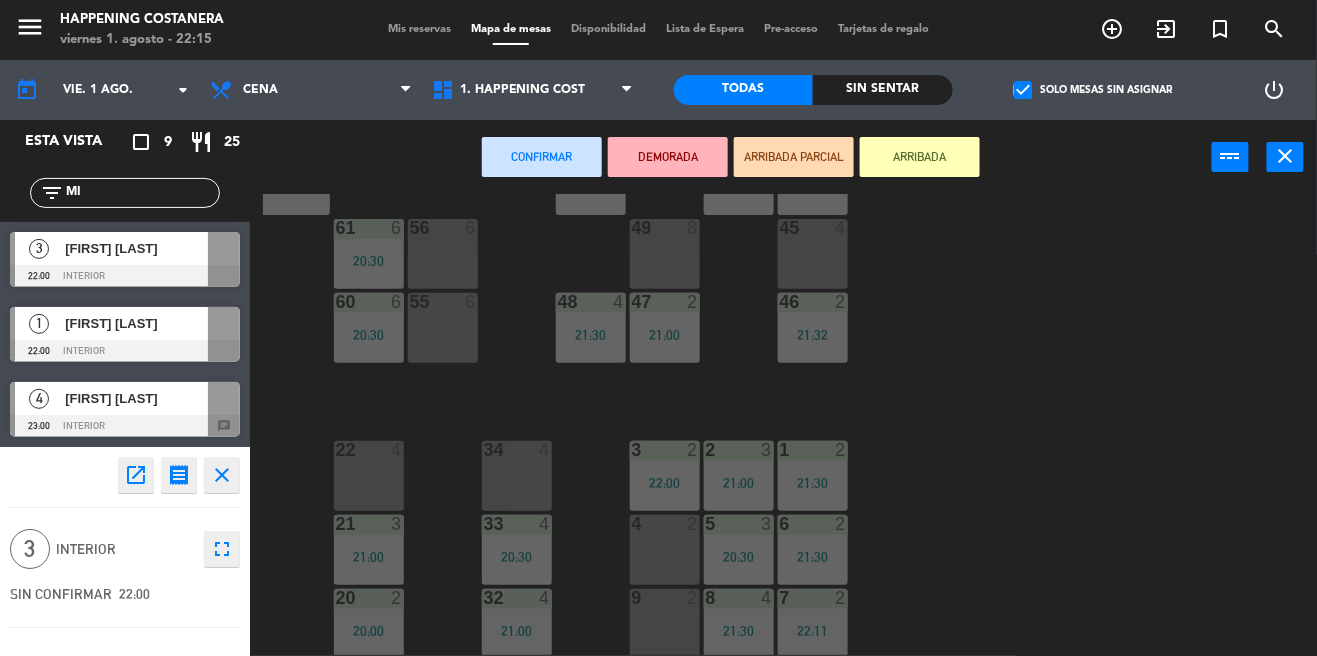 click on "45  4" at bounding box center (813, 254) 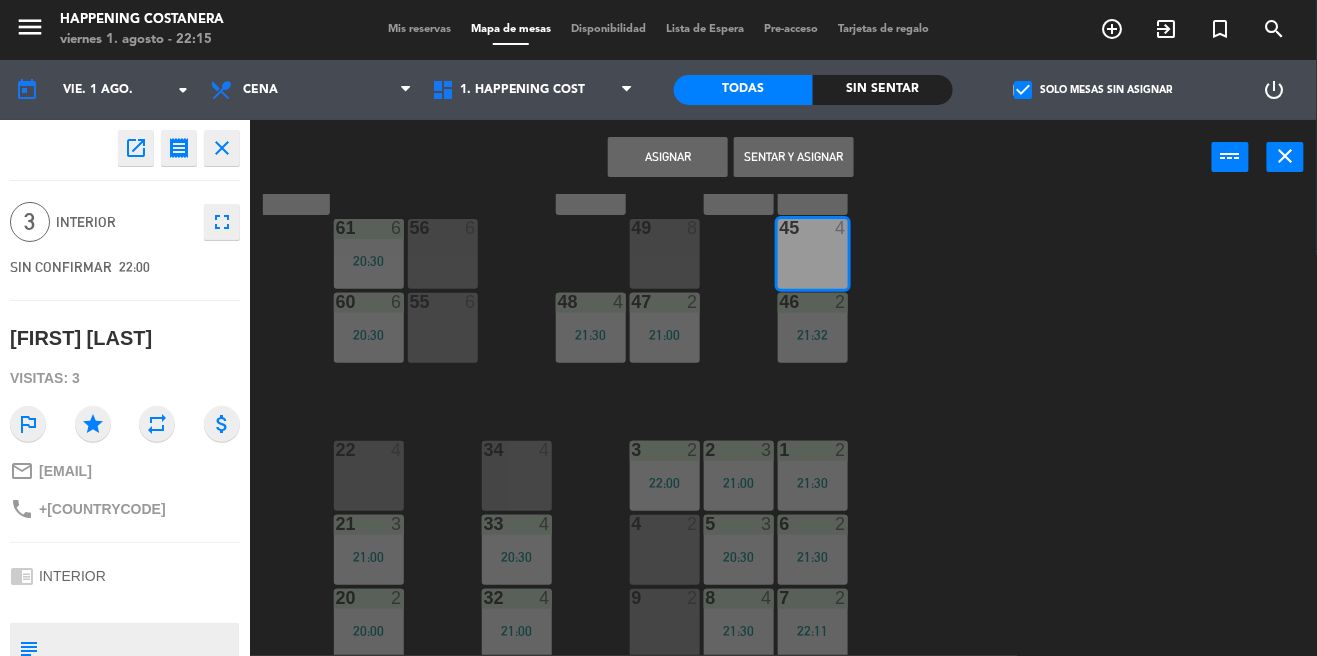click on "Asignar" at bounding box center (668, 157) 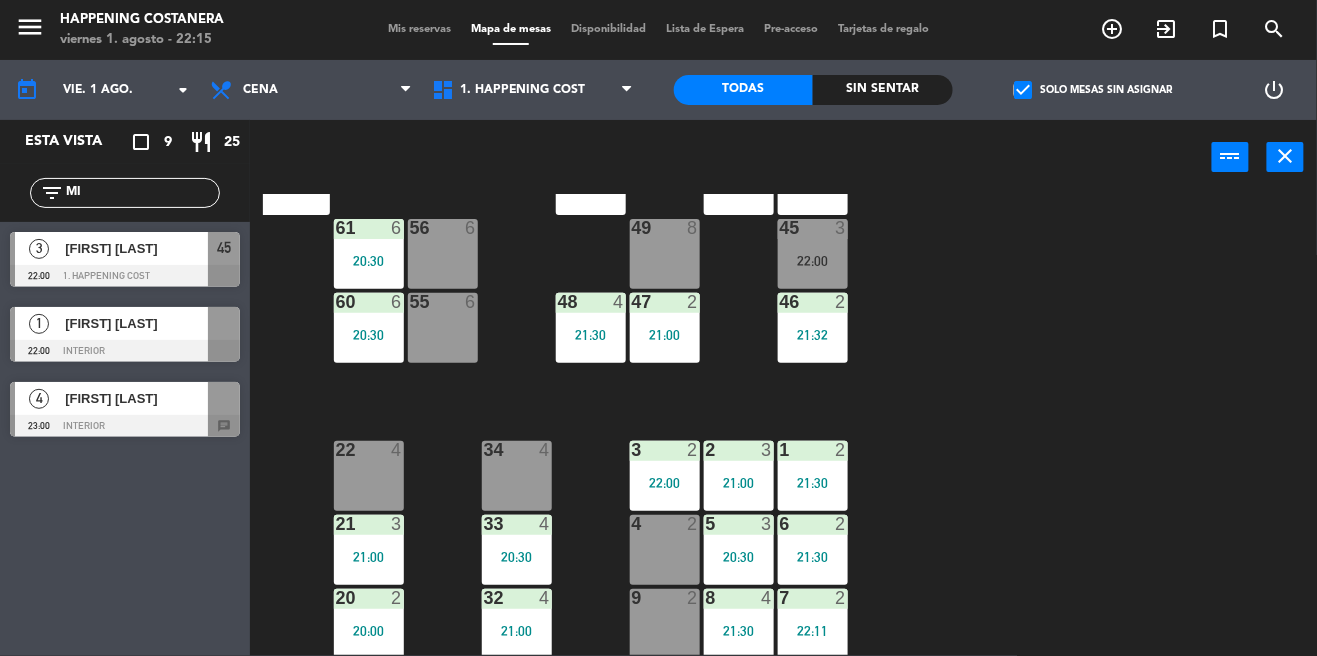 click on "45  3   22:00" at bounding box center (813, 254) 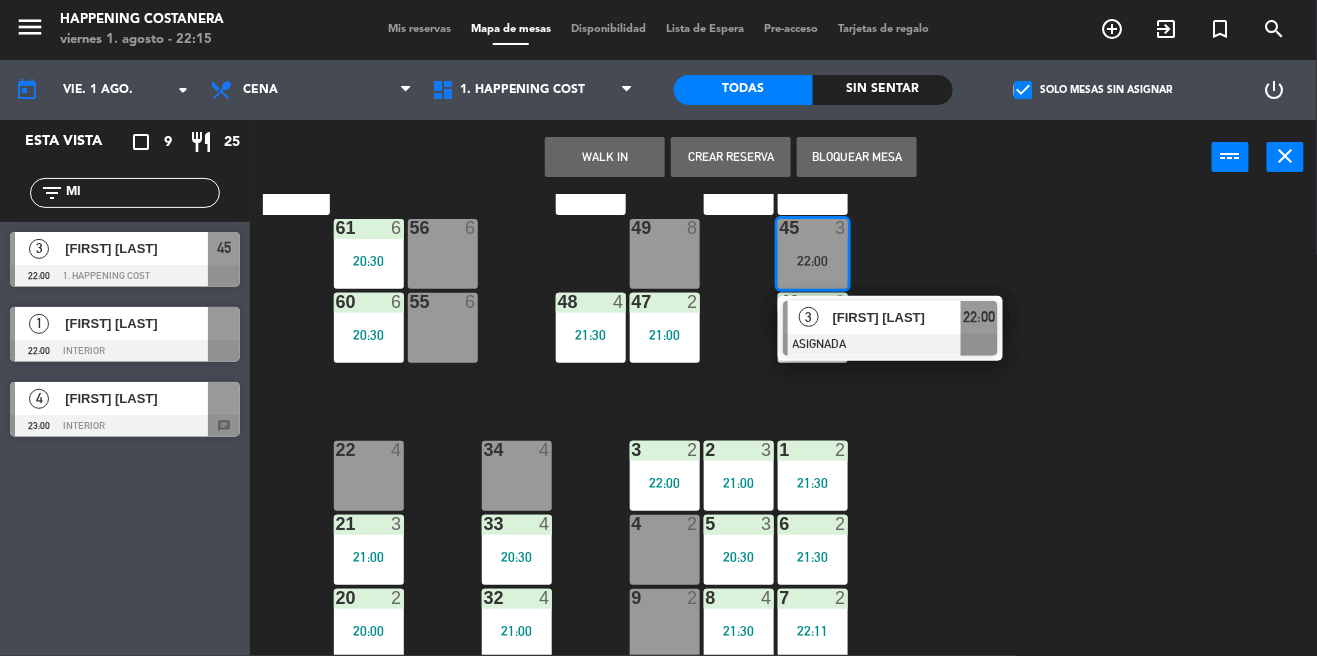 click at bounding box center (890, 345) 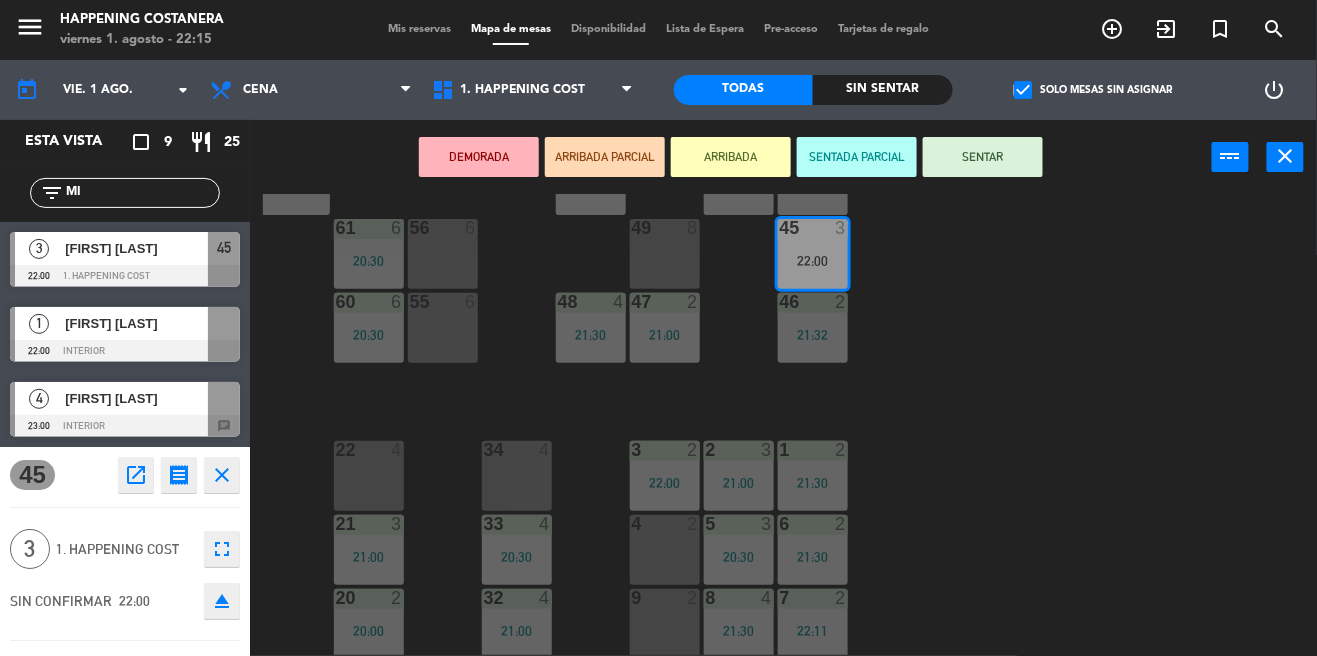 click on "SENTAR" at bounding box center (983, 157) 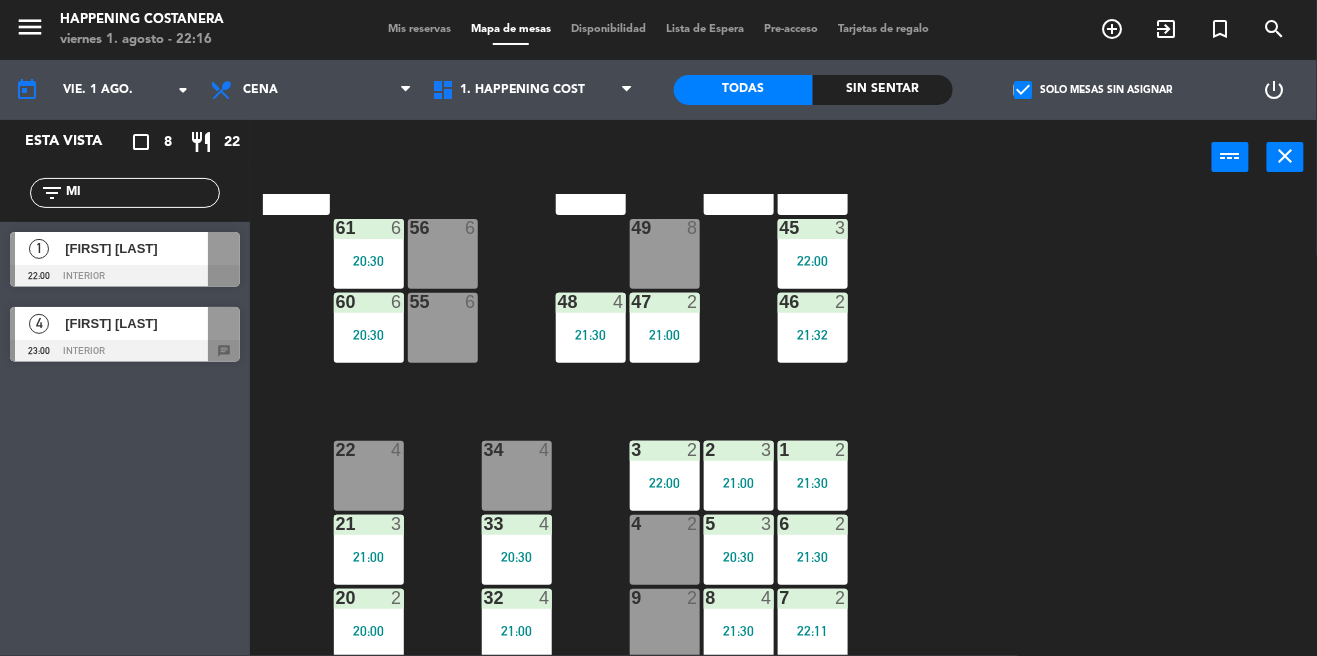 click on "22:00" at bounding box center [813, 261] 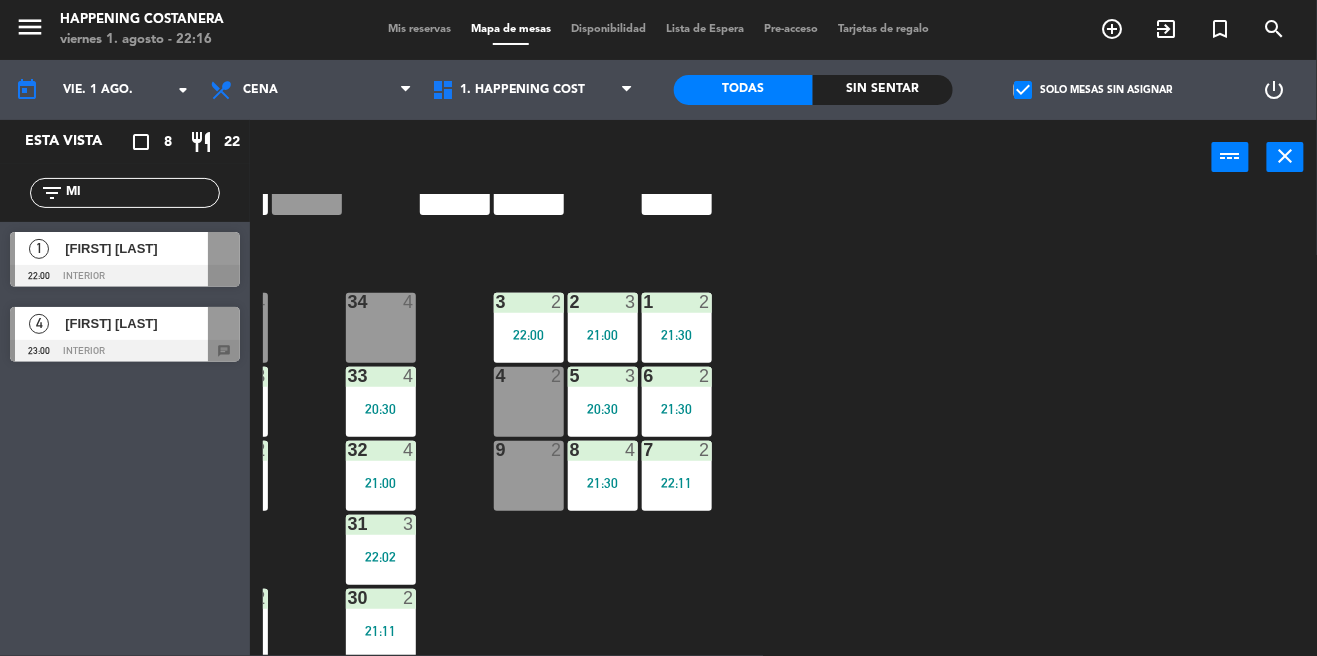 scroll, scrollTop: 681, scrollLeft: 217, axis: both 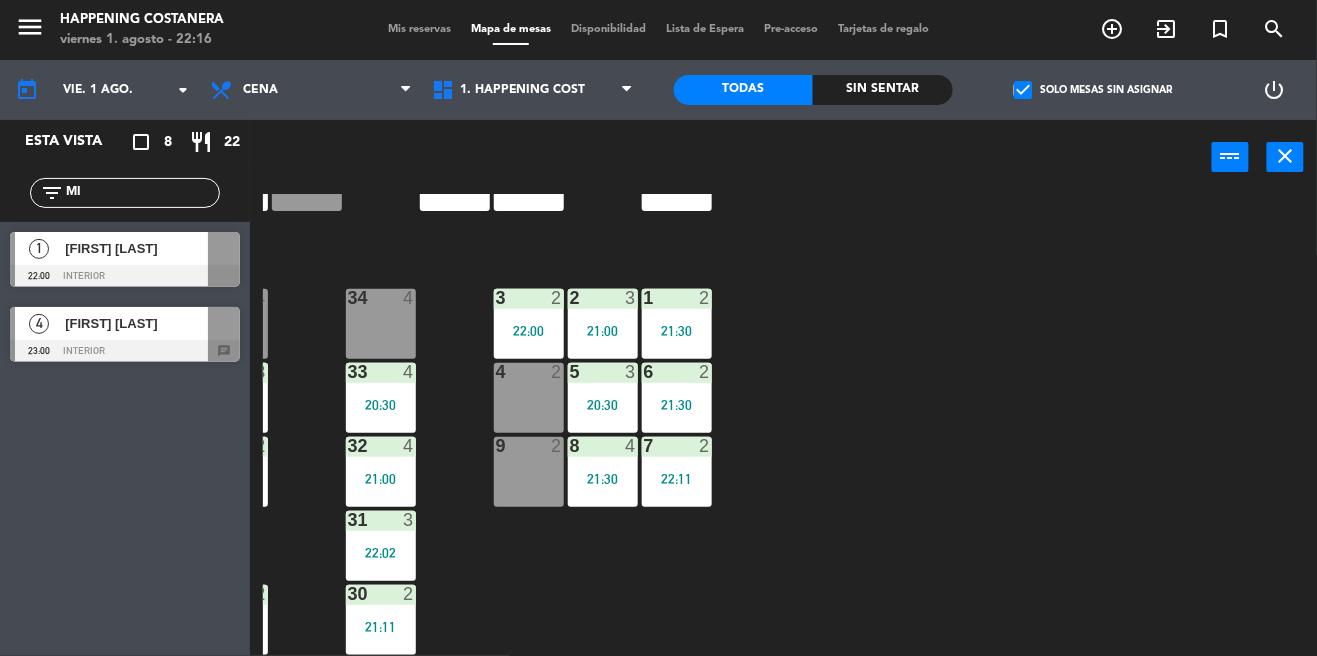 click on "MI" 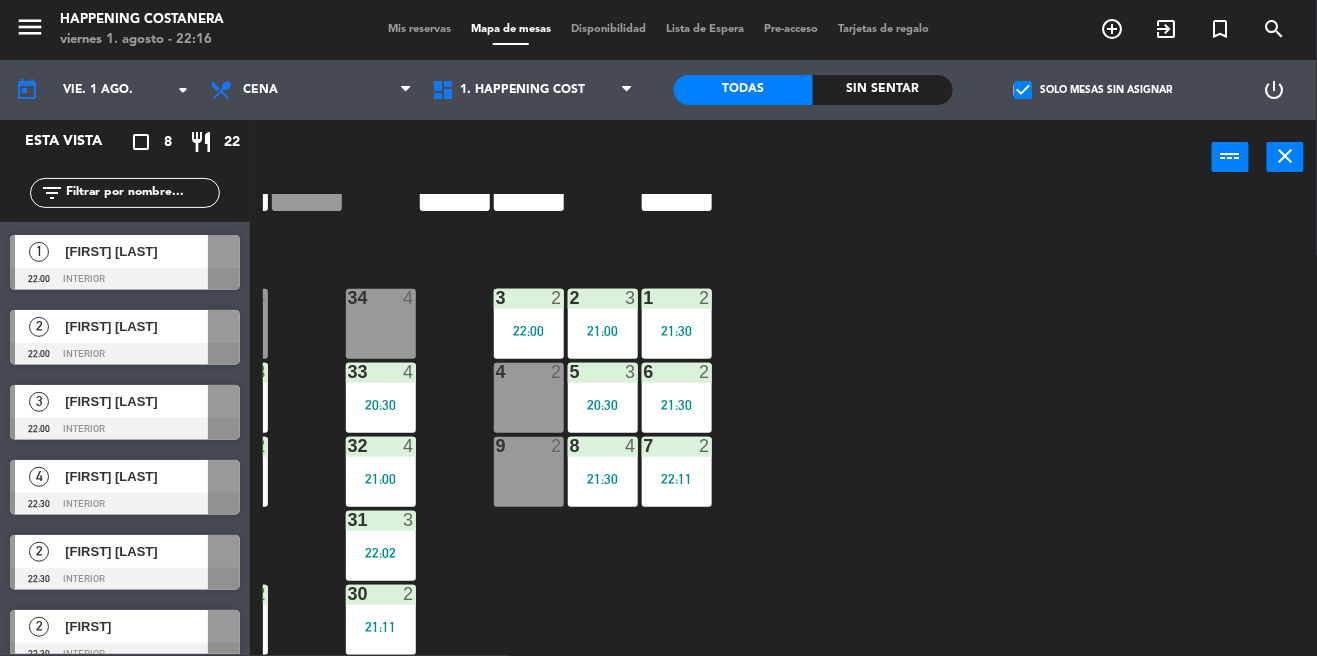 scroll, scrollTop: 0, scrollLeft: 0, axis: both 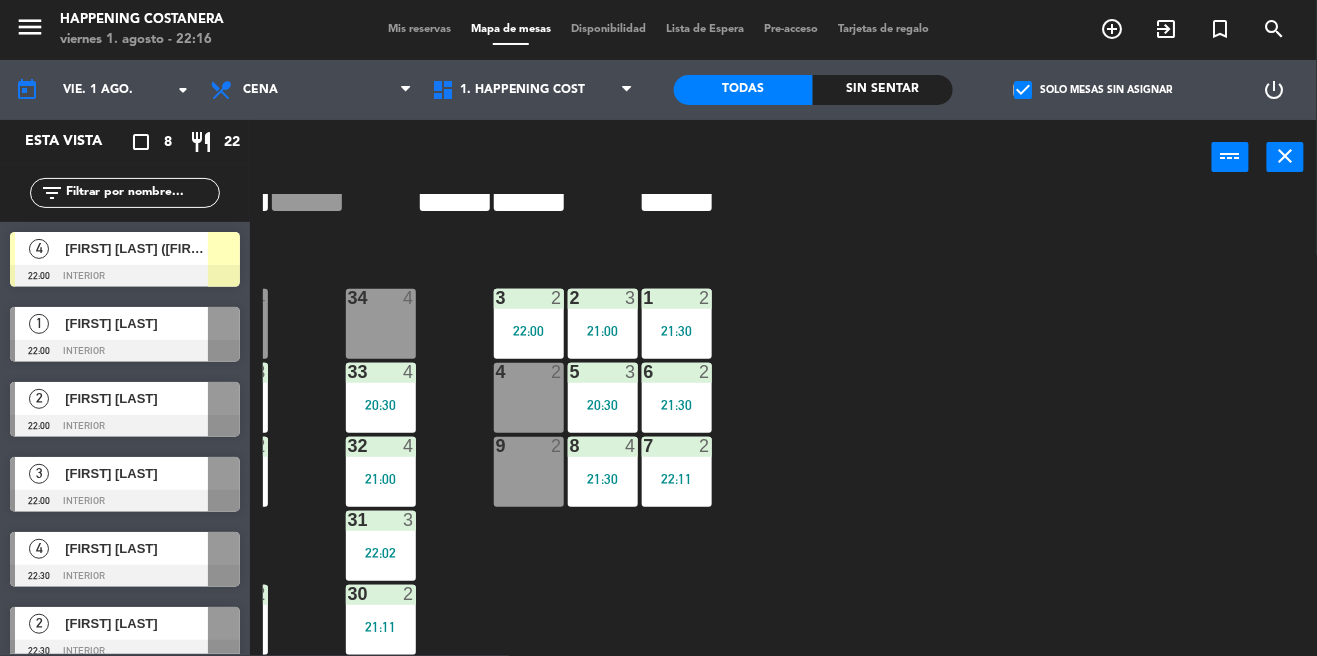 type 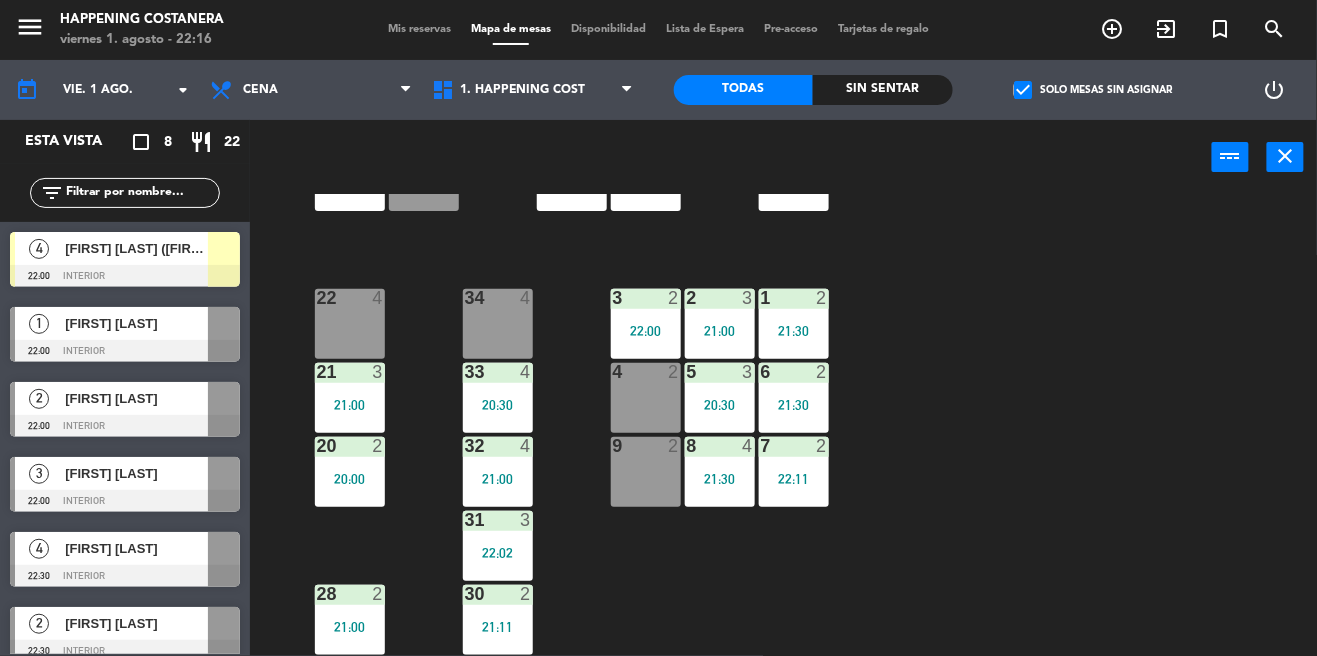 scroll, scrollTop: 681, scrollLeft: 0, axis: vertical 